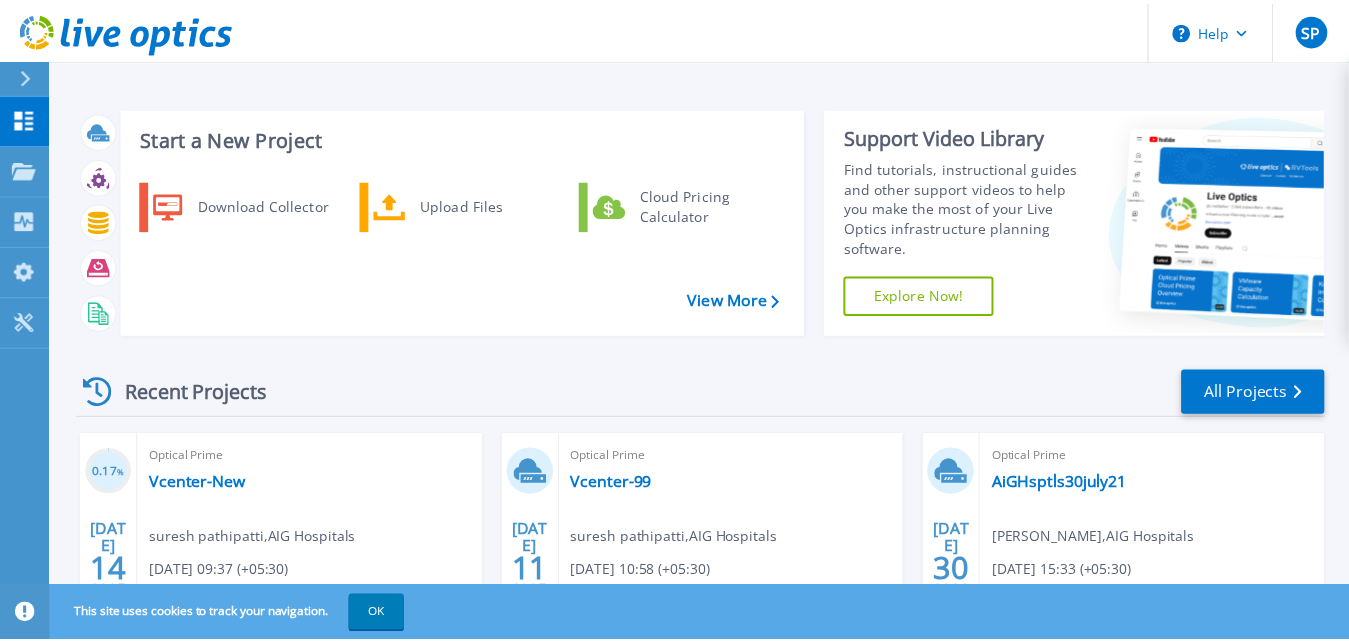 scroll, scrollTop: 166, scrollLeft: 0, axis: vertical 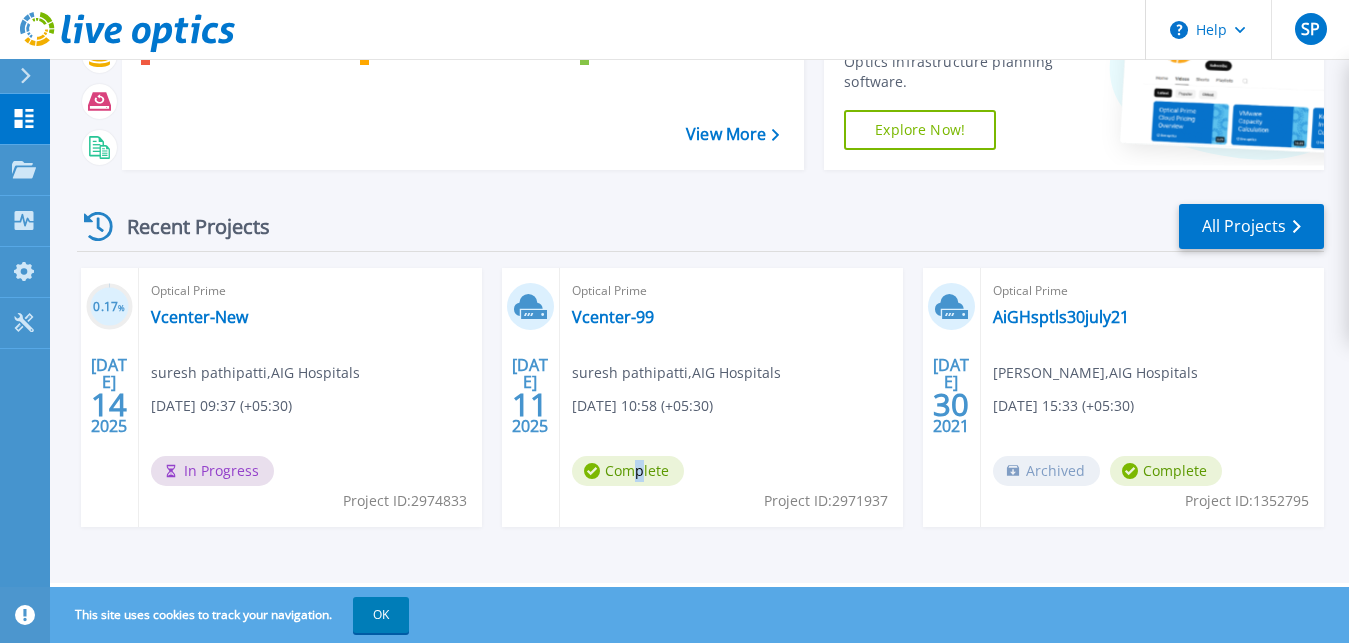click on "Complete" at bounding box center [628, 471] 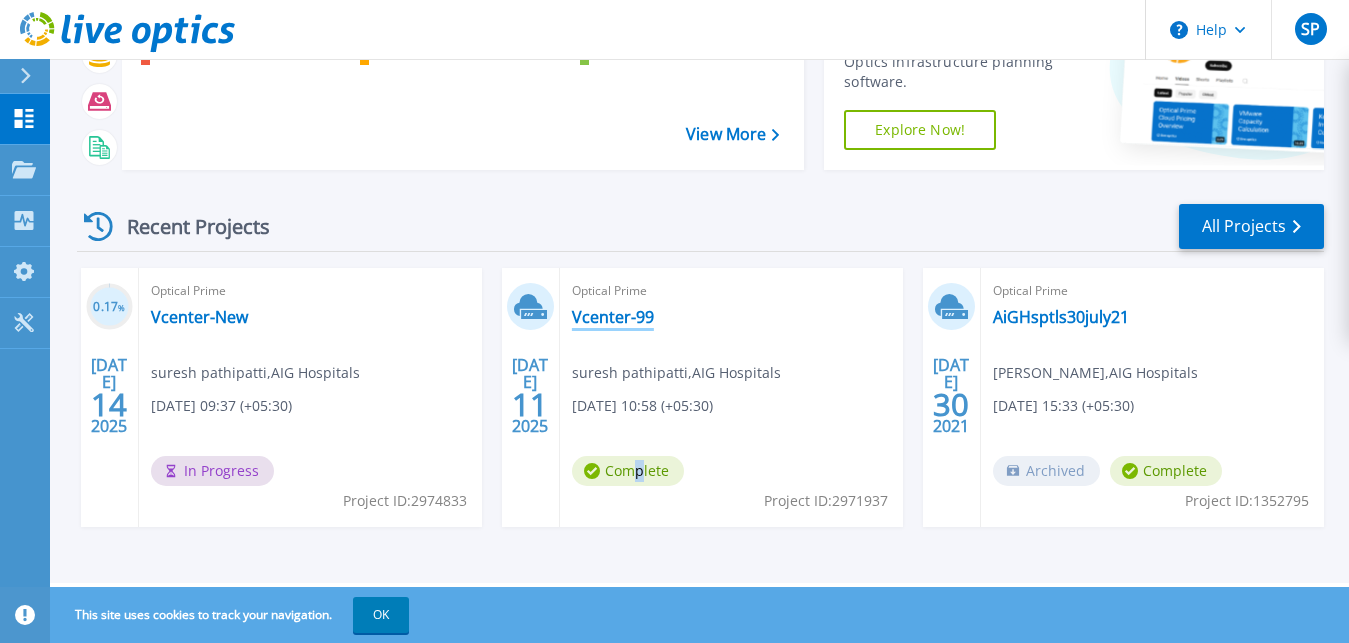 click on "Vcenter-99" at bounding box center (613, 317) 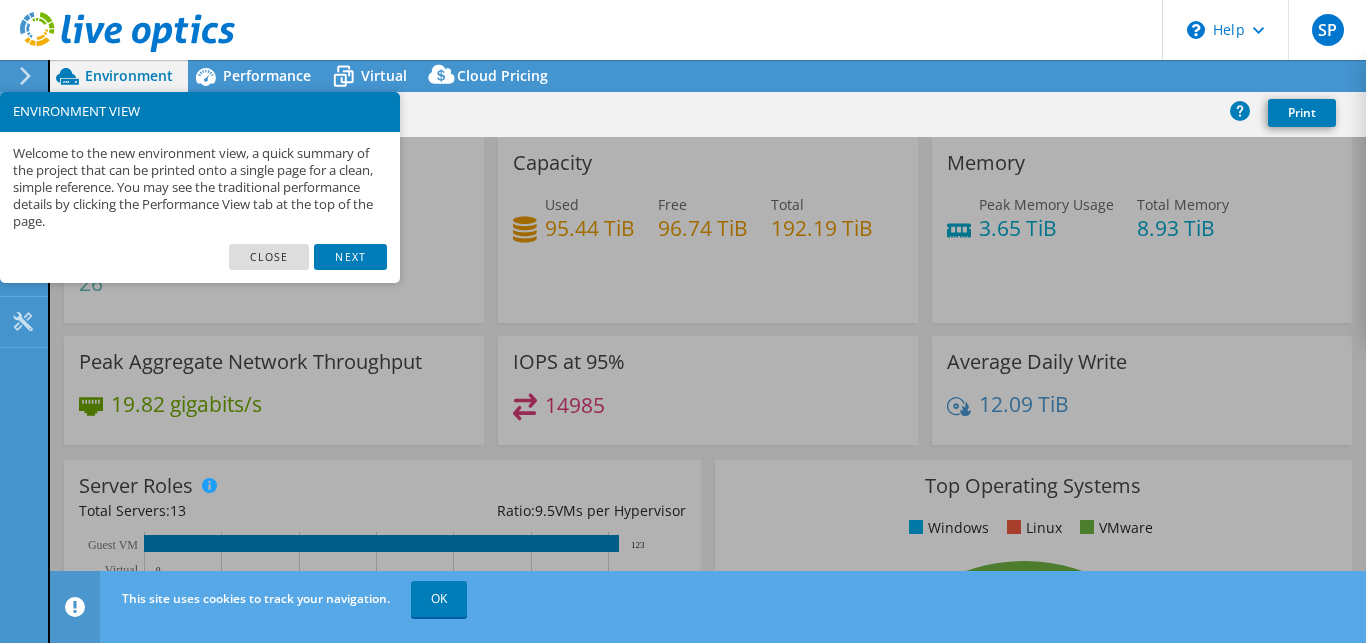 select on "USD" 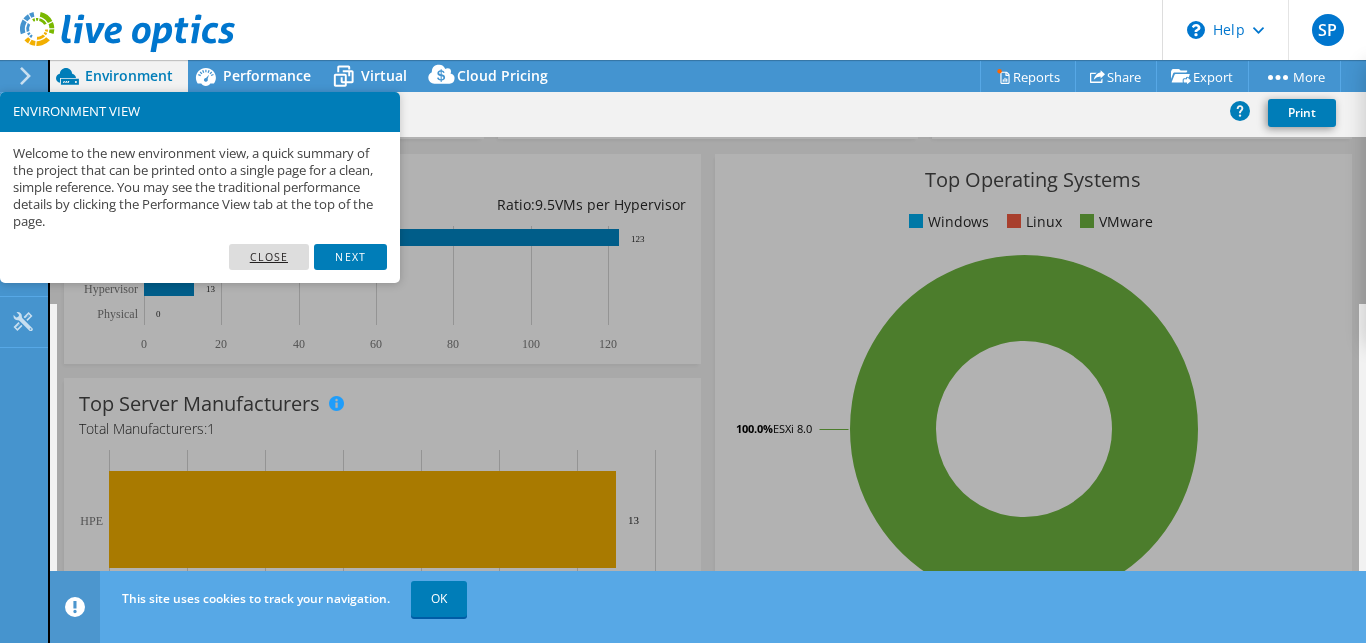 click on "Close" at bounding box center (269, 257) 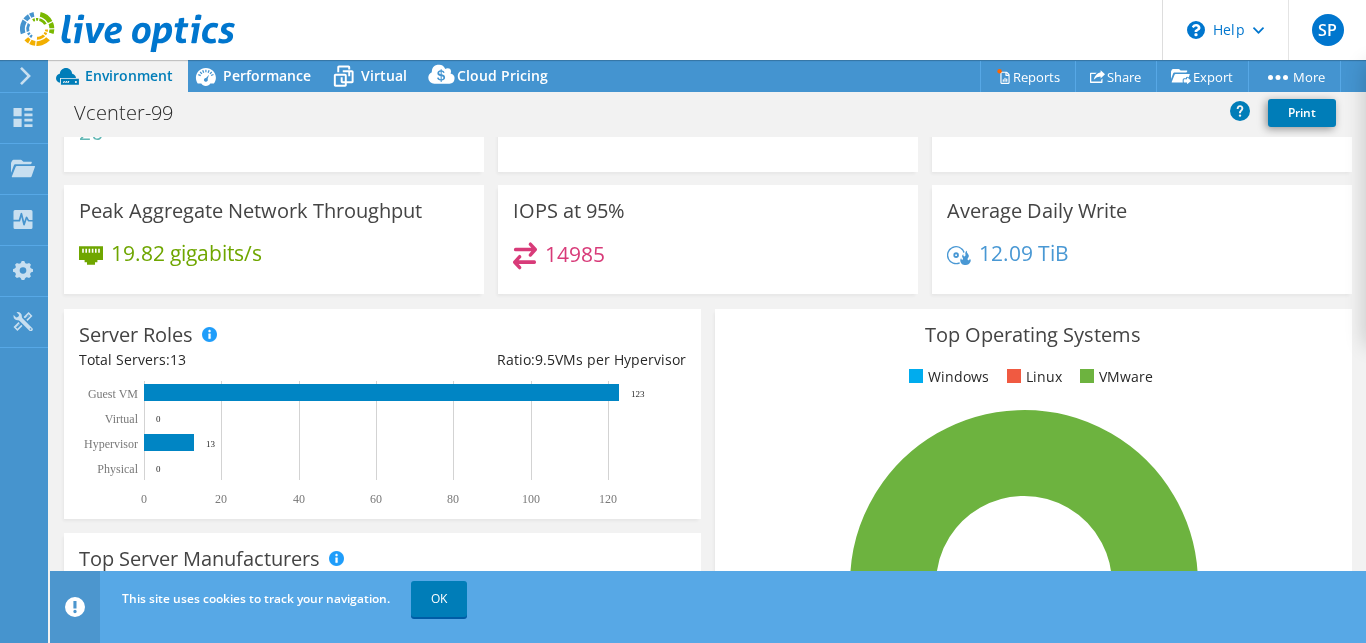 scroll, scrollTop: 0, scrollLeft: 0, axis: both 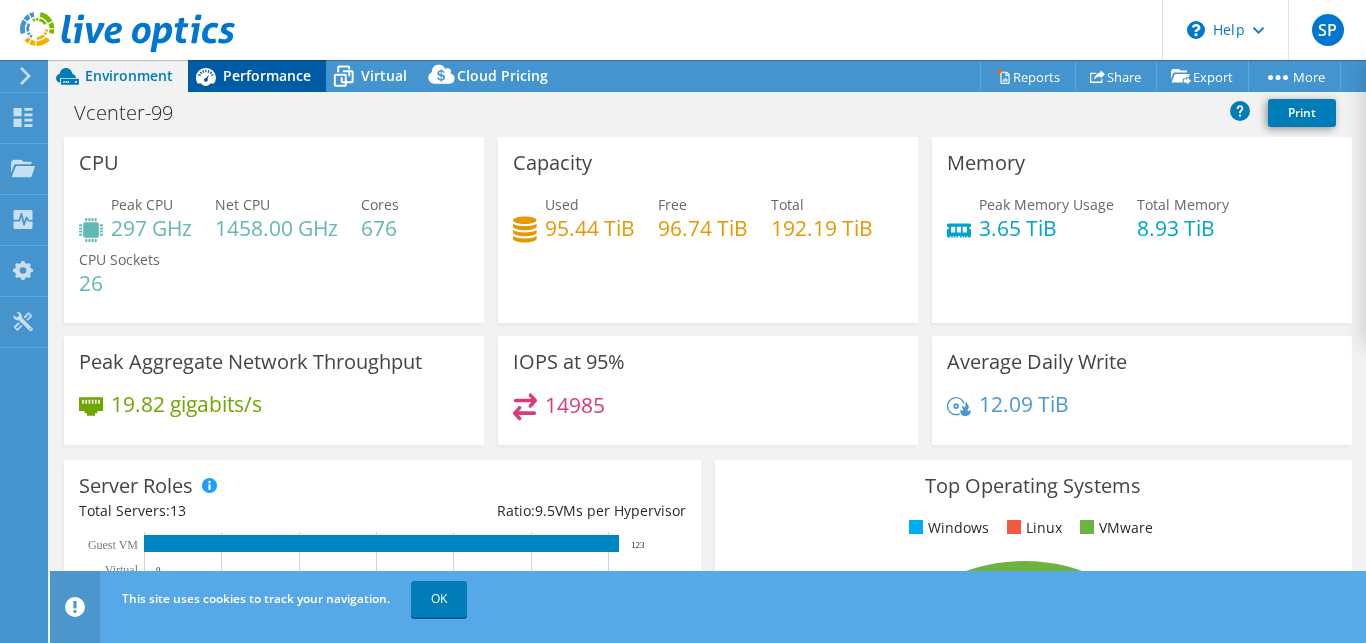 click on "Performance" at bounding box center (267, 75) 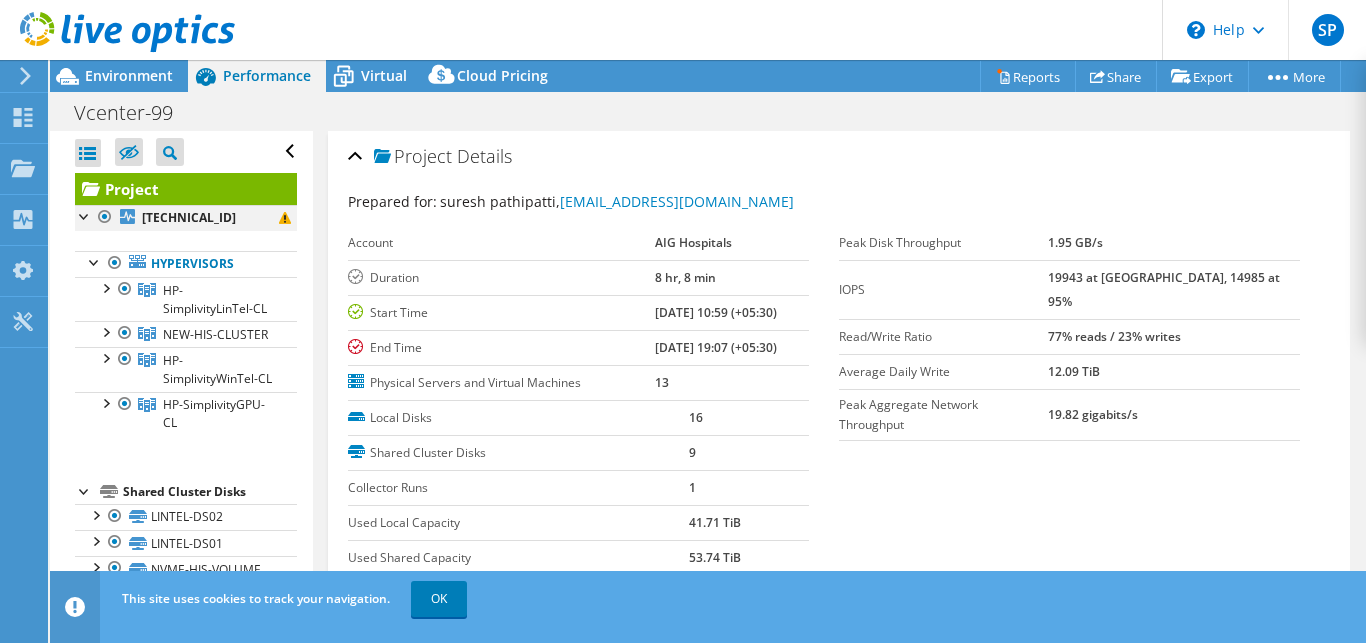 click at bounding box center (85, 215) 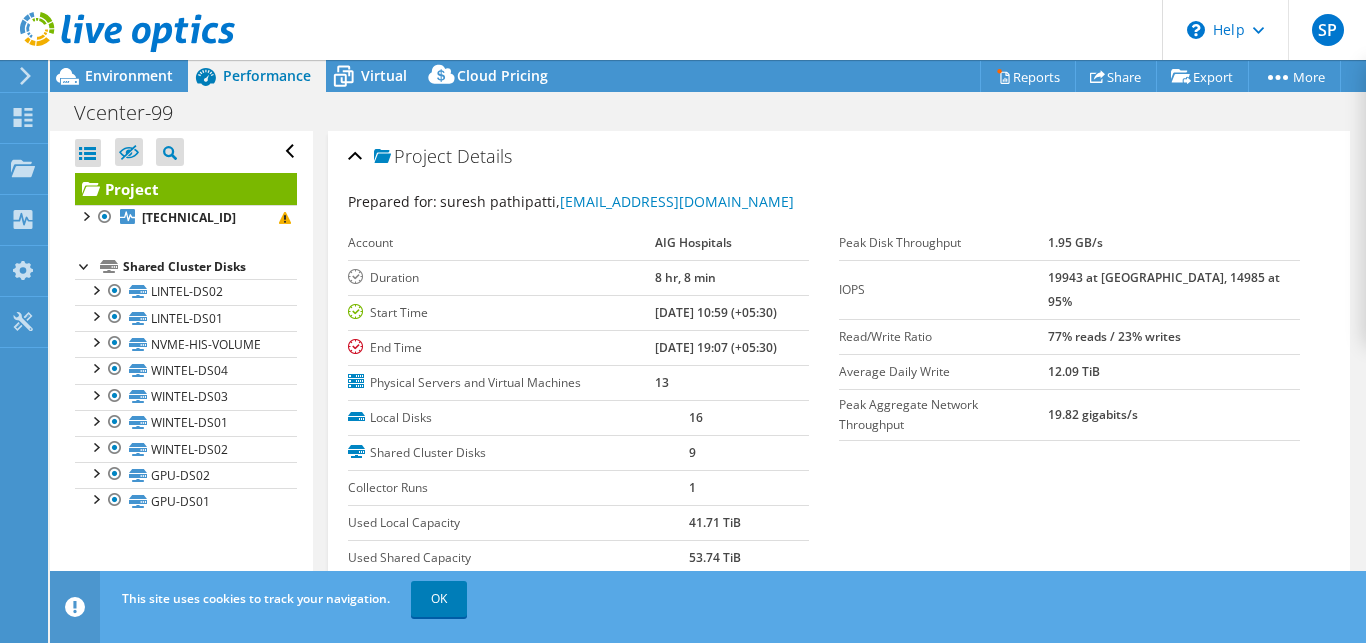 click at bounding box center (85, 265) 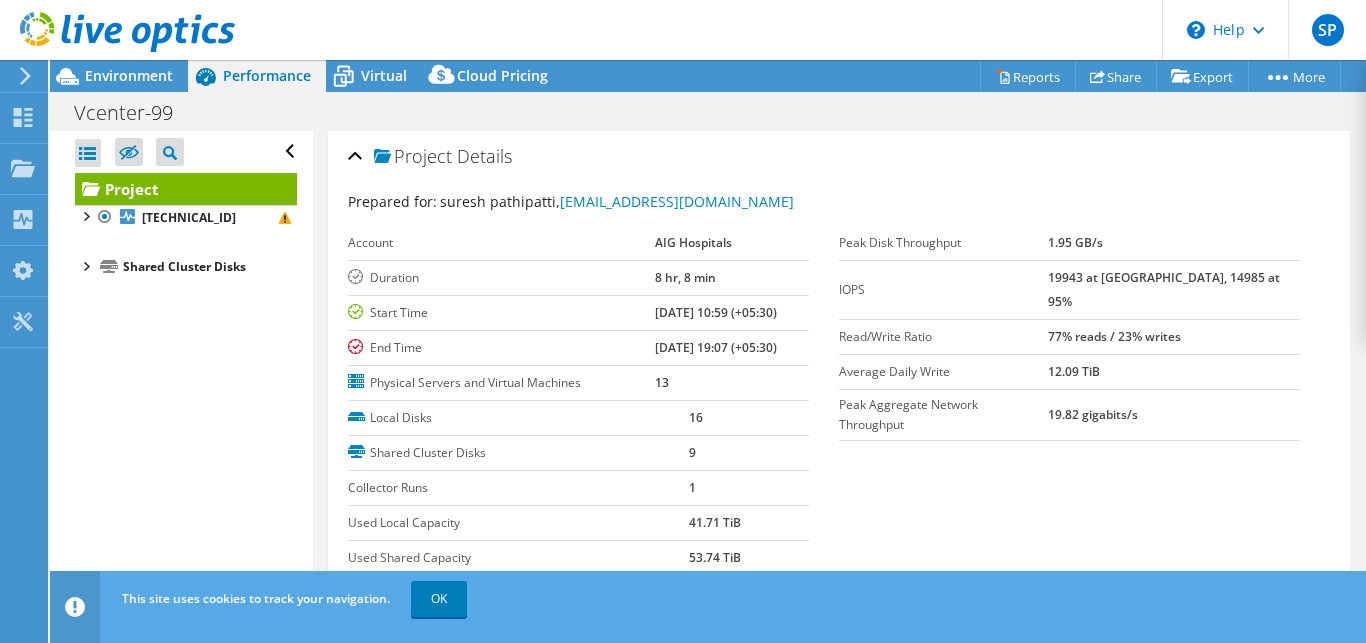 click at bounding box center [85, 265] 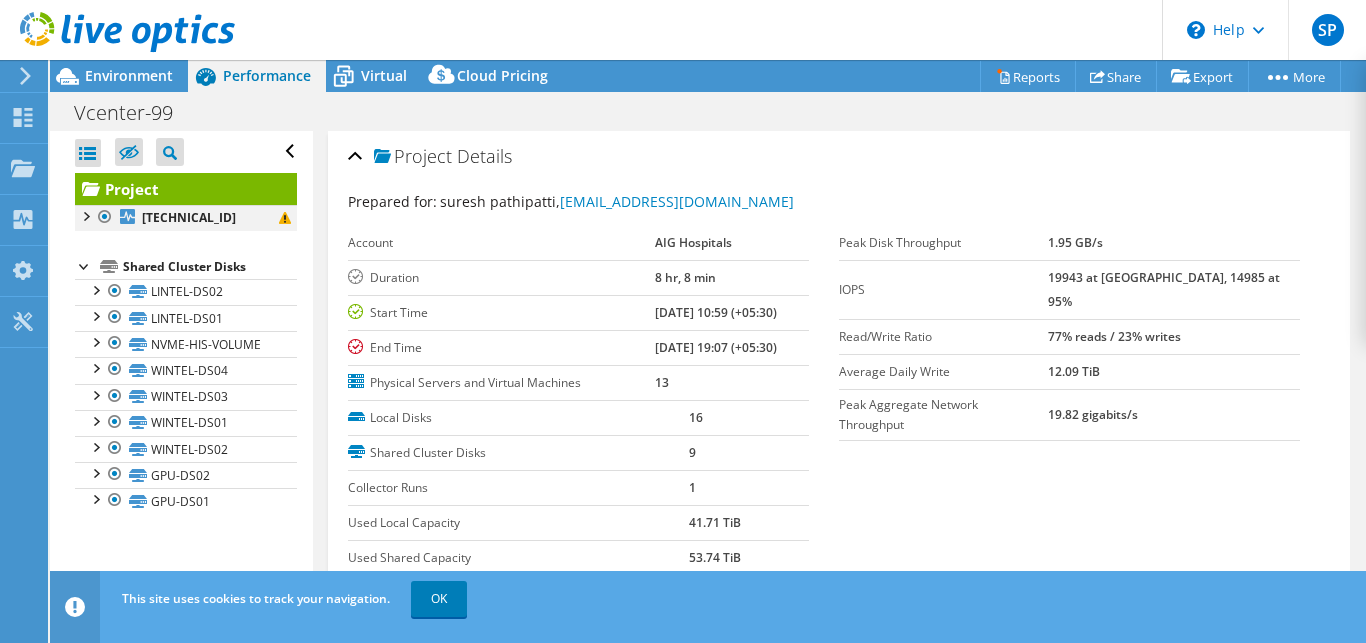 click at bounding box center (85, 215) 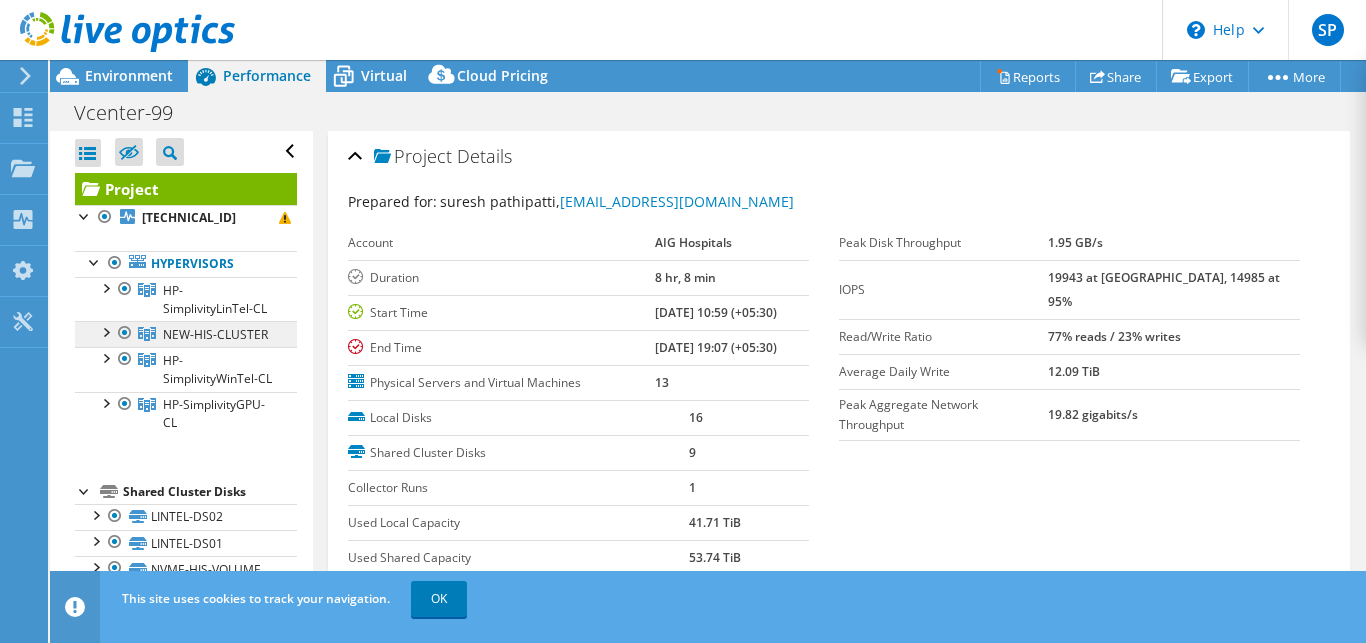 click on "NEW-HIS-CLUSTER" at bounding box center [186, 299] 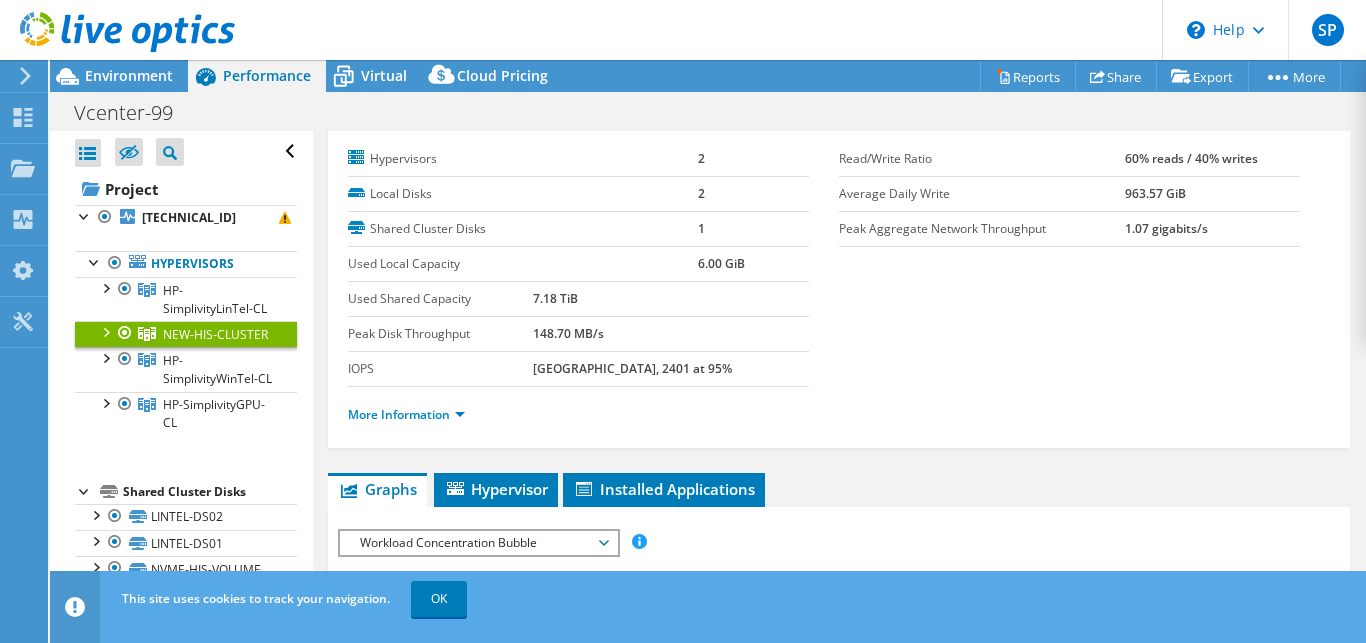 scroll, scrollTop: 0, scrollLeft: 0, axis: both 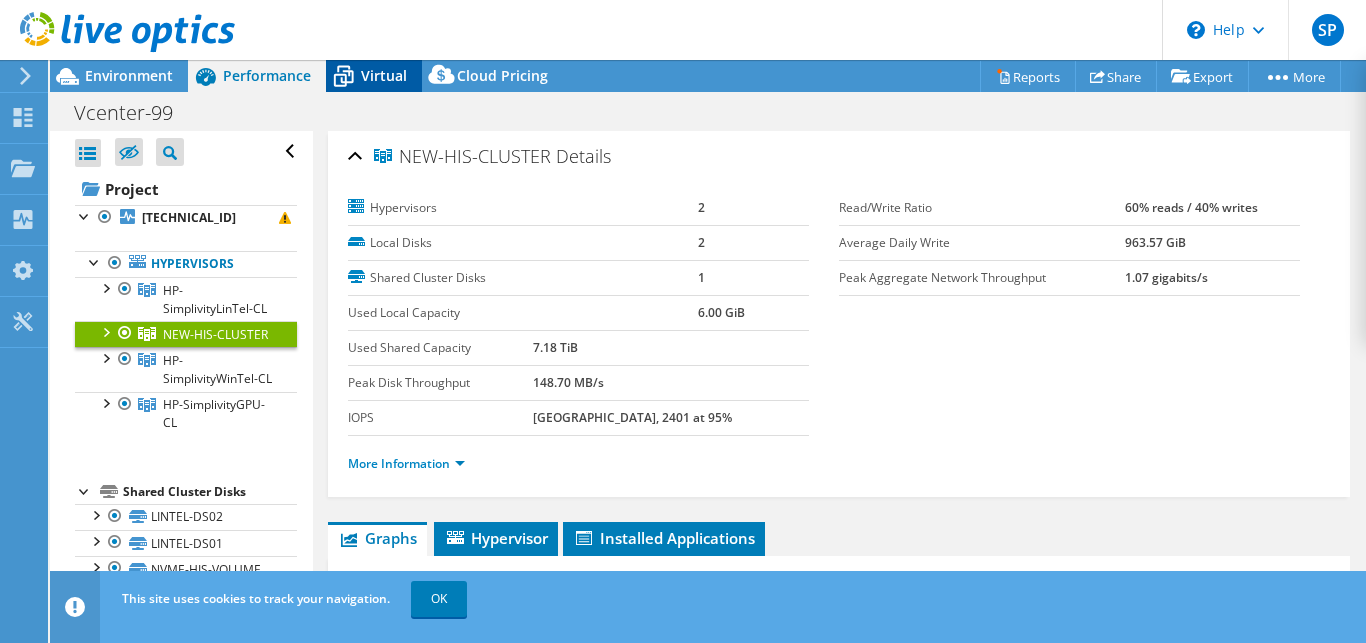 click on "Virtual" at bounding box center (384, 75) 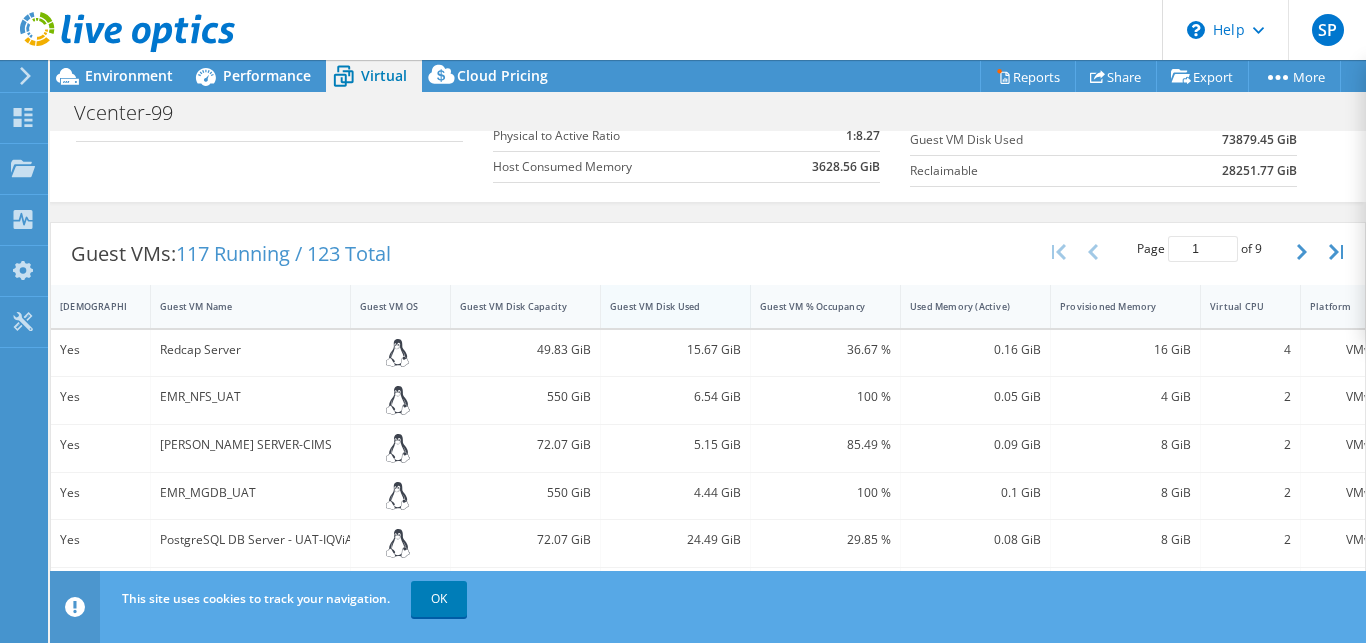 scroll, scrollTop: 306, scrollLeft: 0, axis: vertical 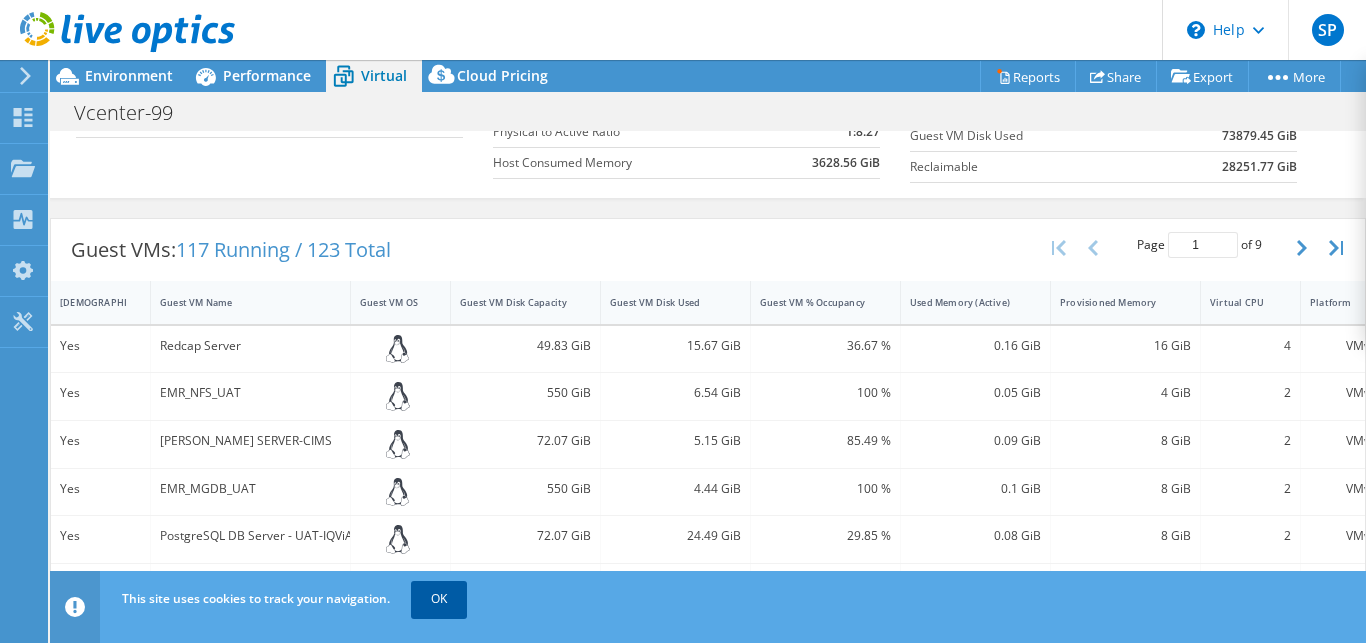 click on "OK" at bounding box center [439, 599] 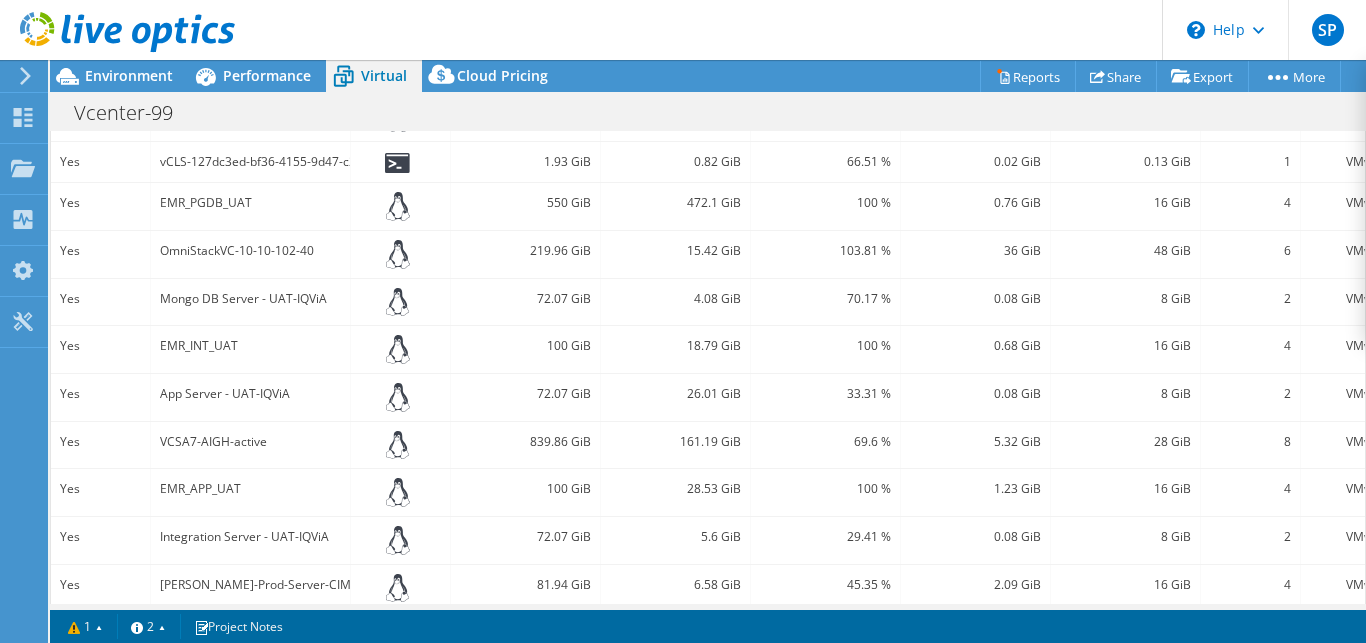 scroll, scrollTop: 764, scrollLeft: 0, axis: vertical 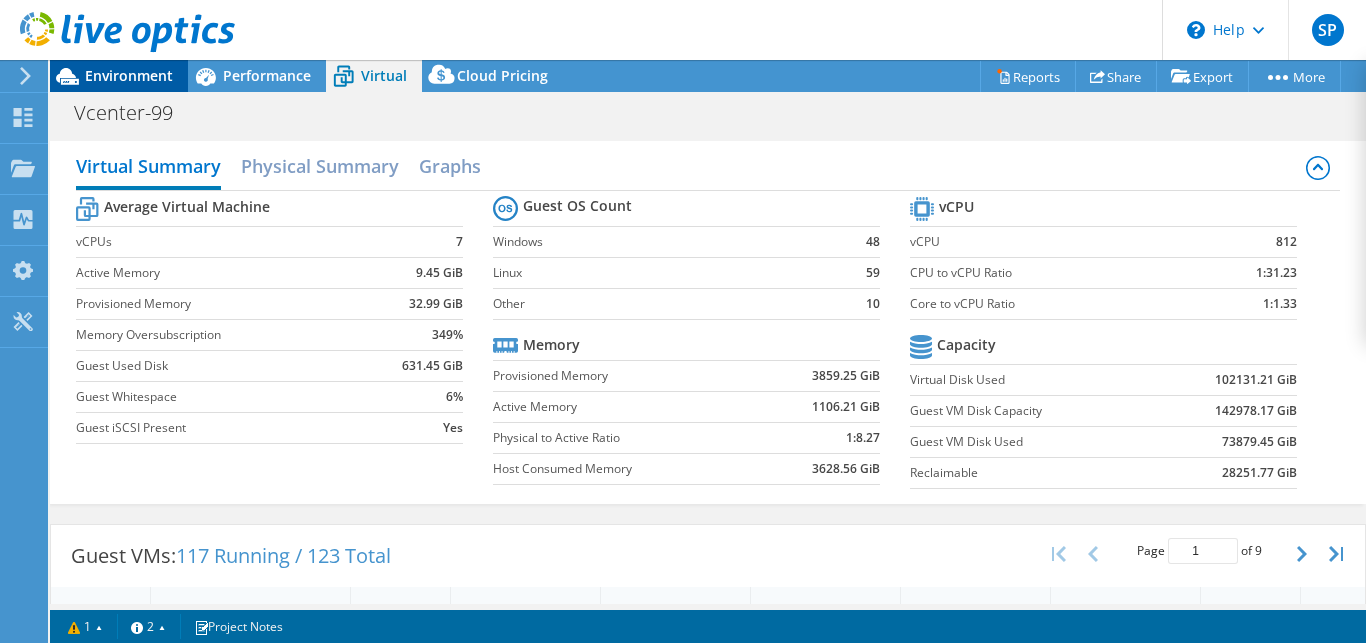 click on "Environment" at bounding box center (129, 75) 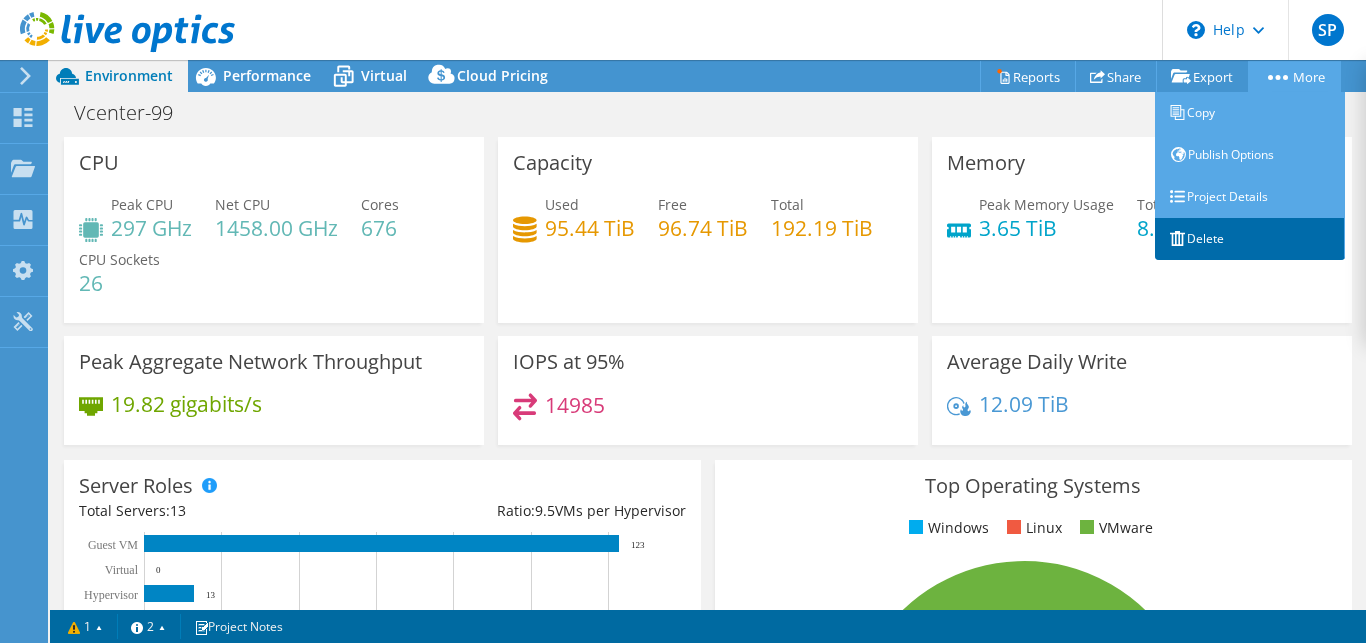 click on "Delete" at bounding box center (1250, 239) 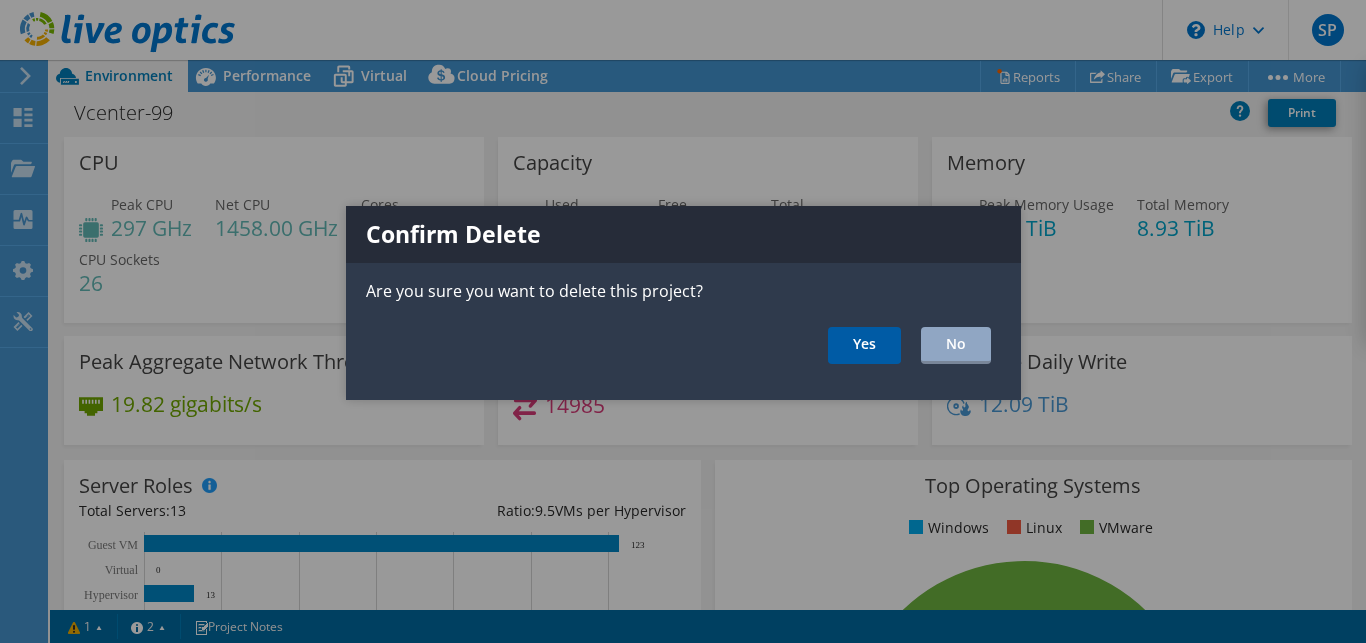 click on "Yes" at bounding box center [864, 345] 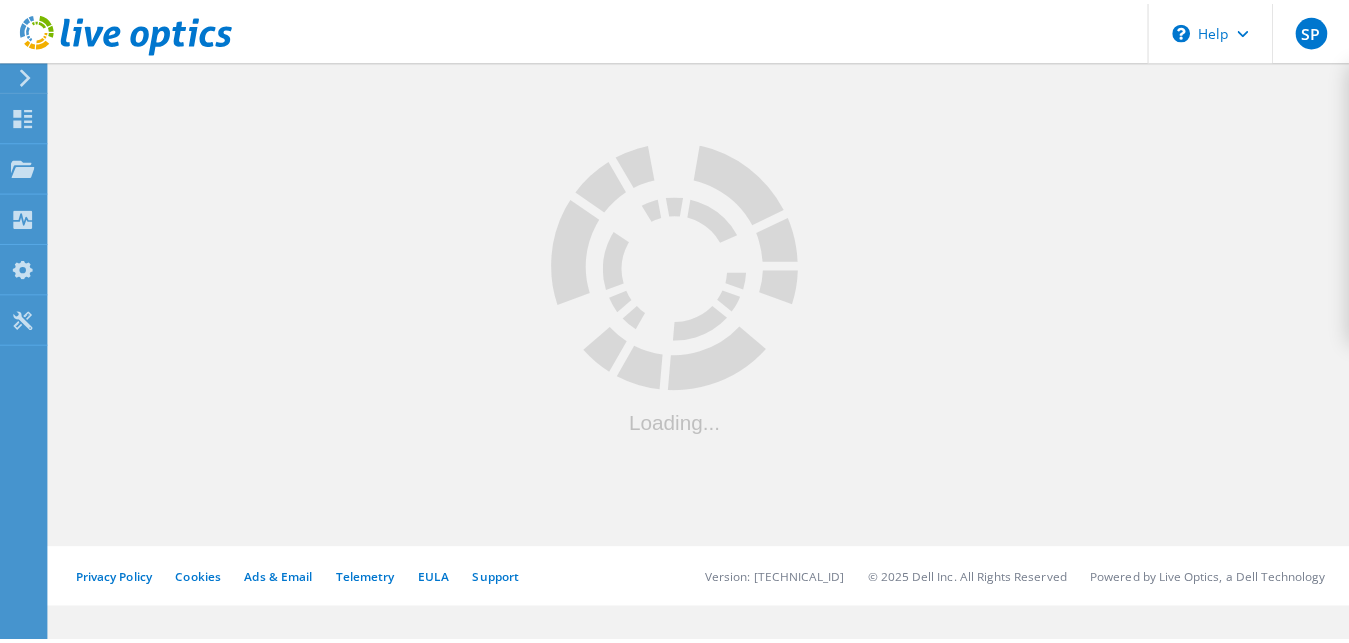 scroll, scrollTop: 0, scrollLeft: 0, axis: both 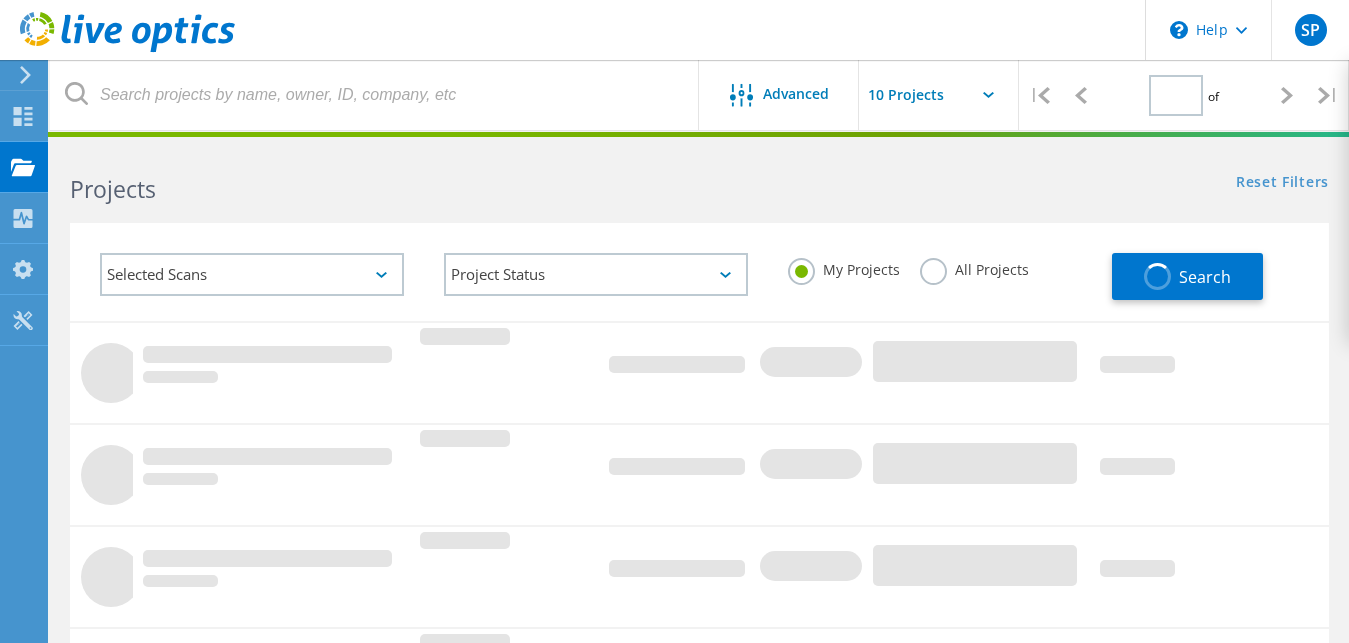 type on "1" 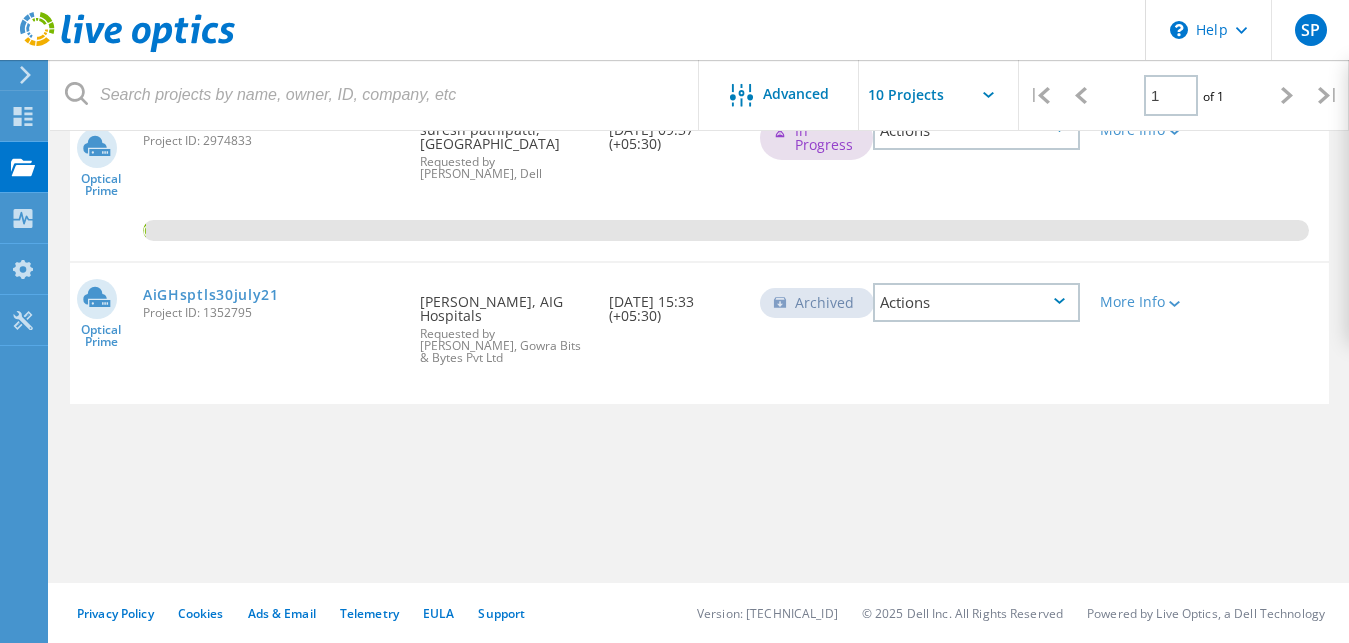 scroll, scrollTop: 0, scrollLeft: 0, axis: both 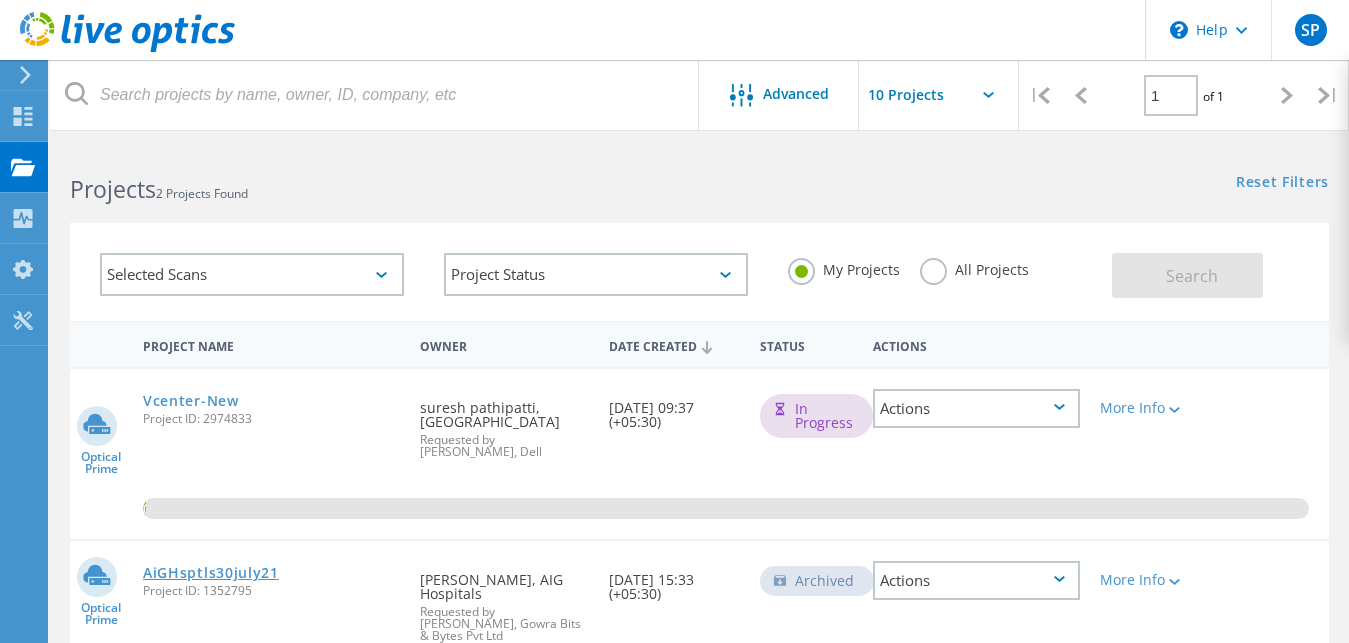click on "AiGHsptls30july21" 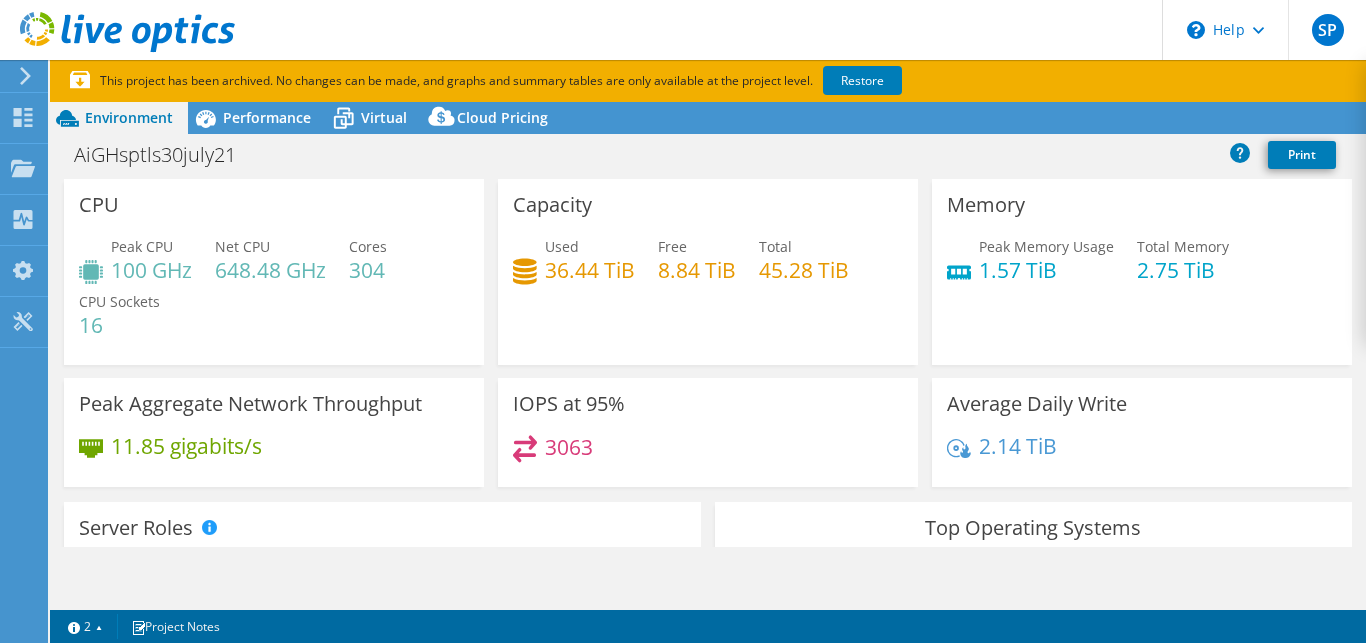 select on "USD" 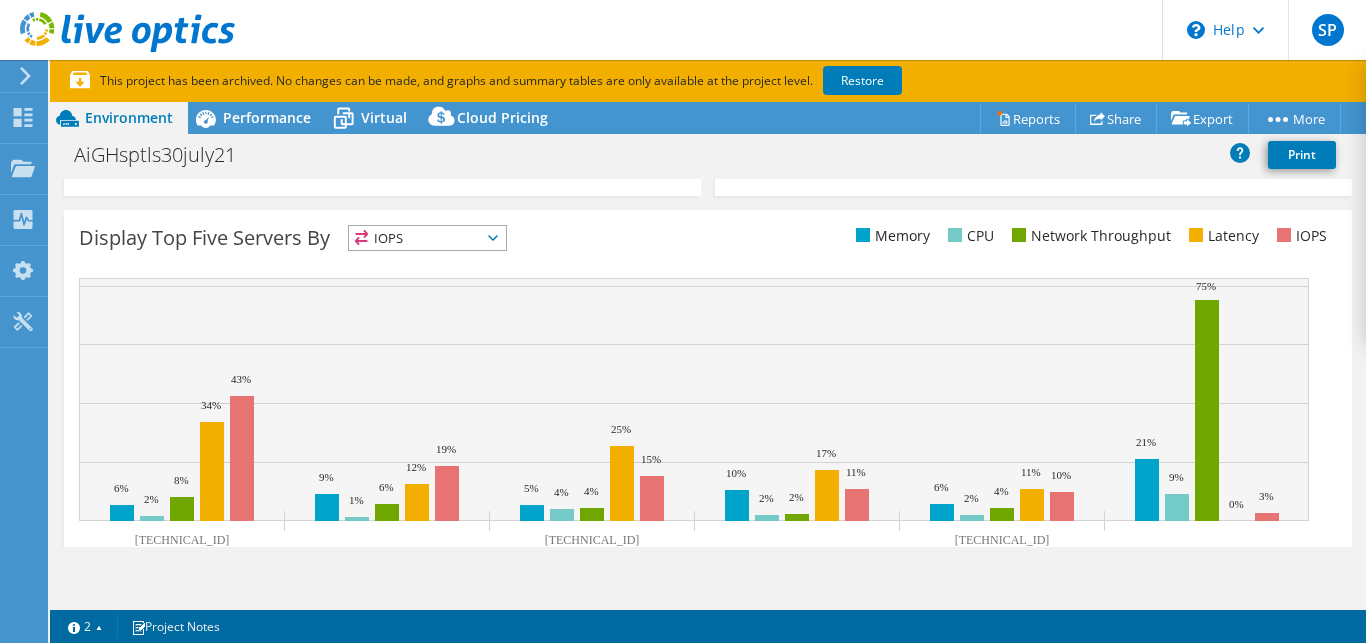 scroll, scrollTop: 750, scrollLeft: 0, axis: vertical 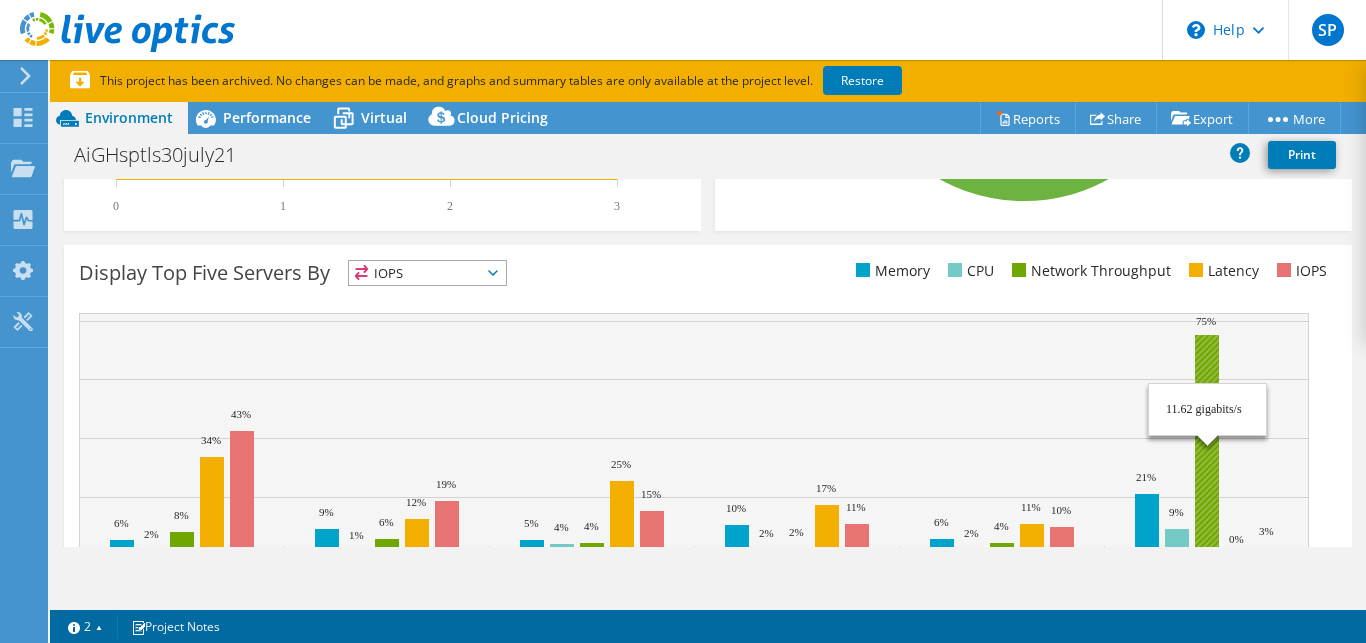 click 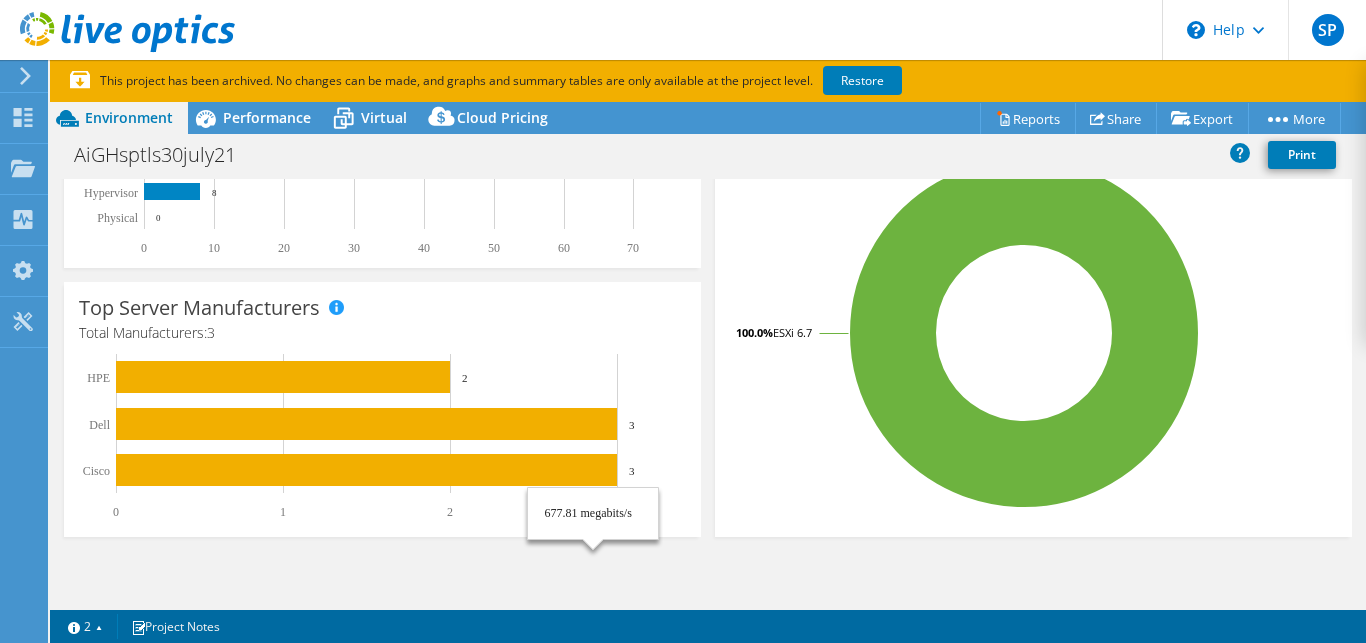 scroll, scrollTop: 0, scrollLeft: 0, axis: both 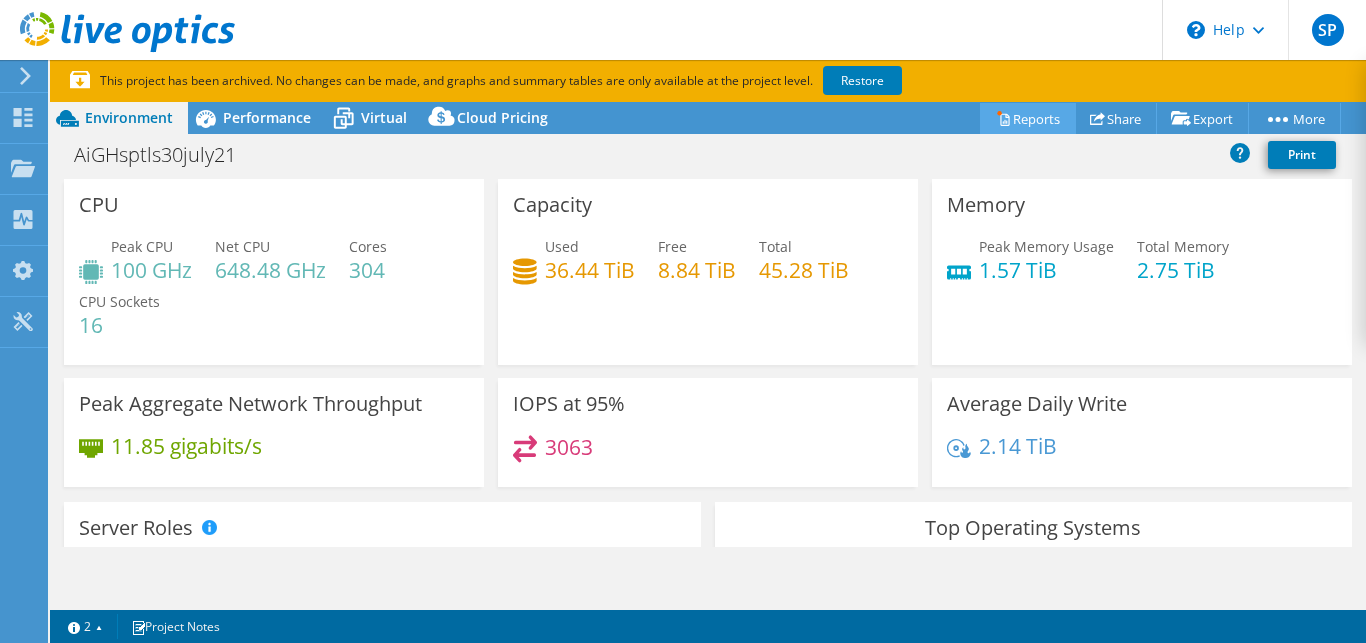 click on "Reports" at bounding box center (1028, 118) 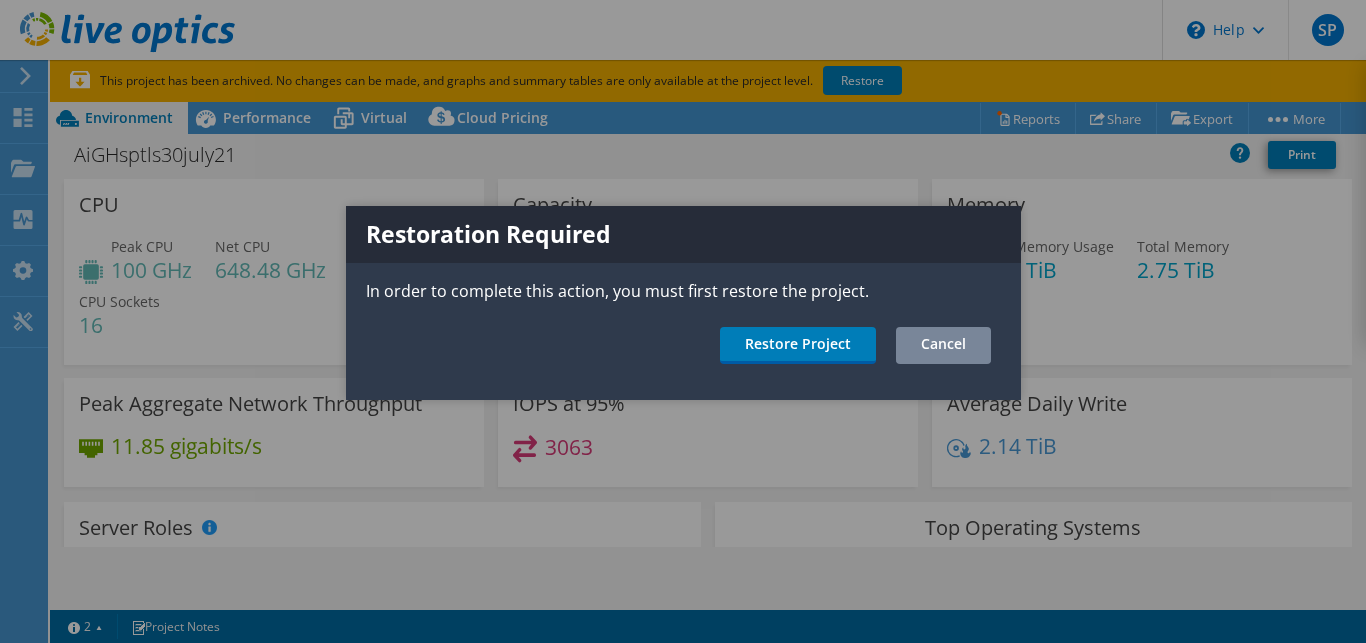 click on "Cancel" at bounding box center [943, 345] 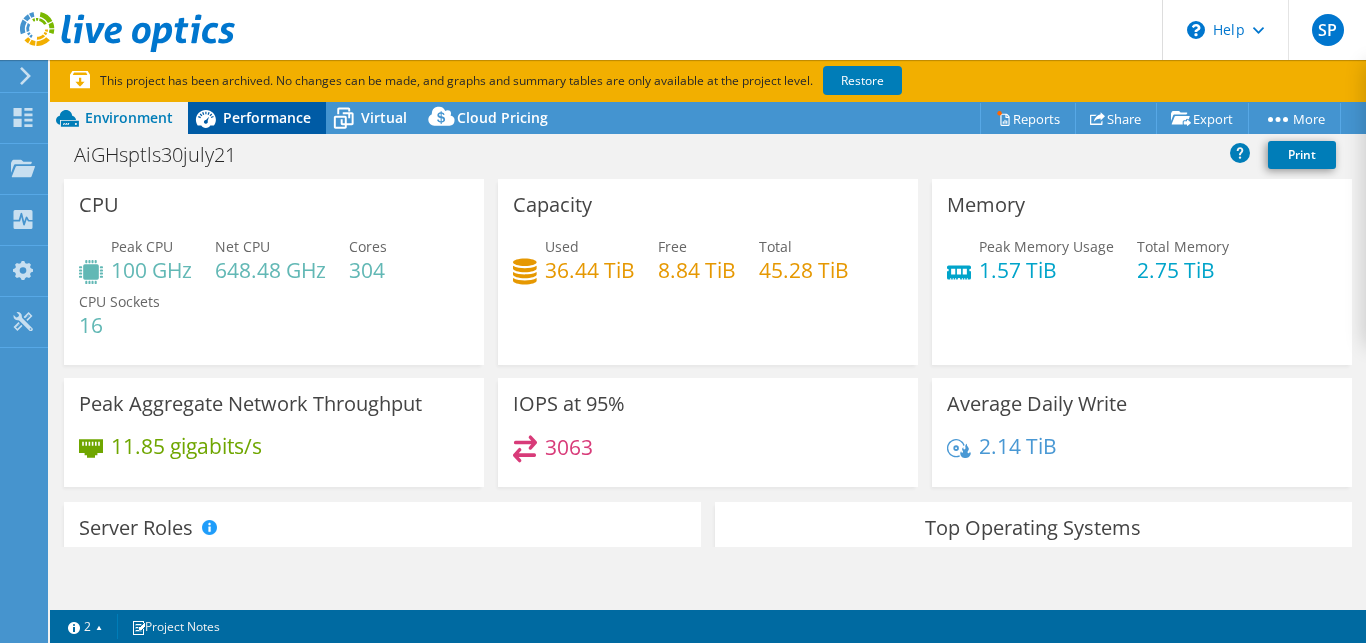 click on "Performance" at bounding box center [267, 117] 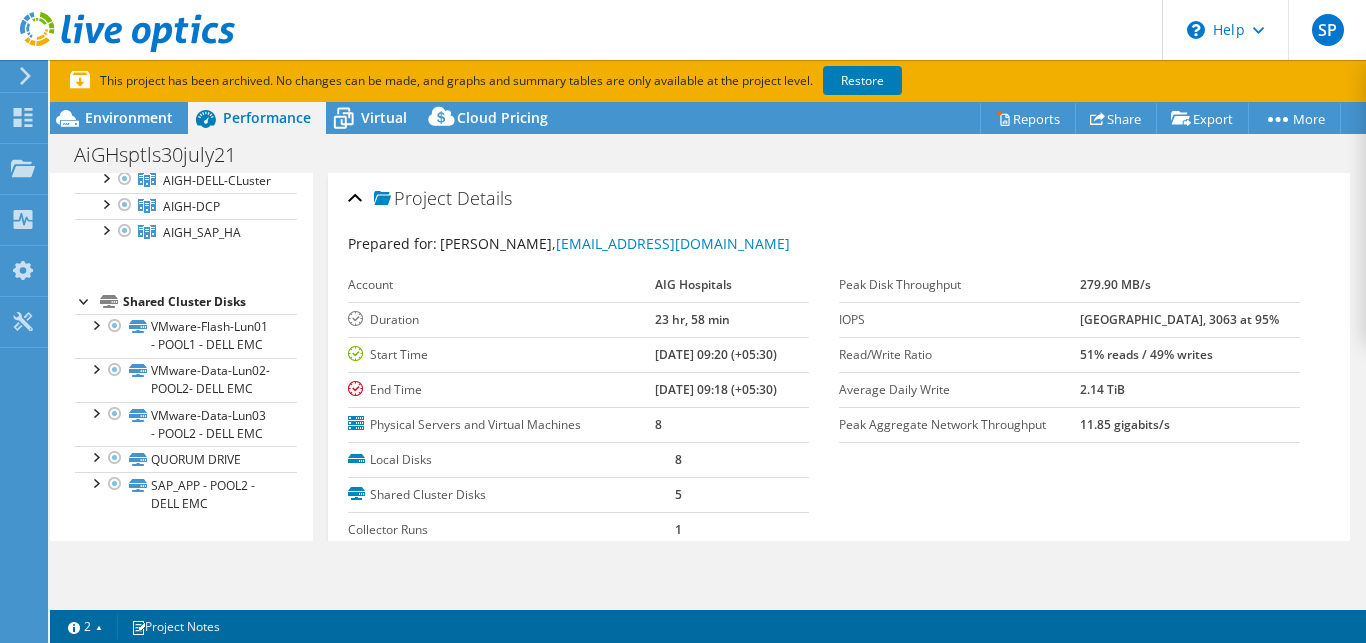 scroll, scrollTop: 0, scrollLeft: 0, axis: both 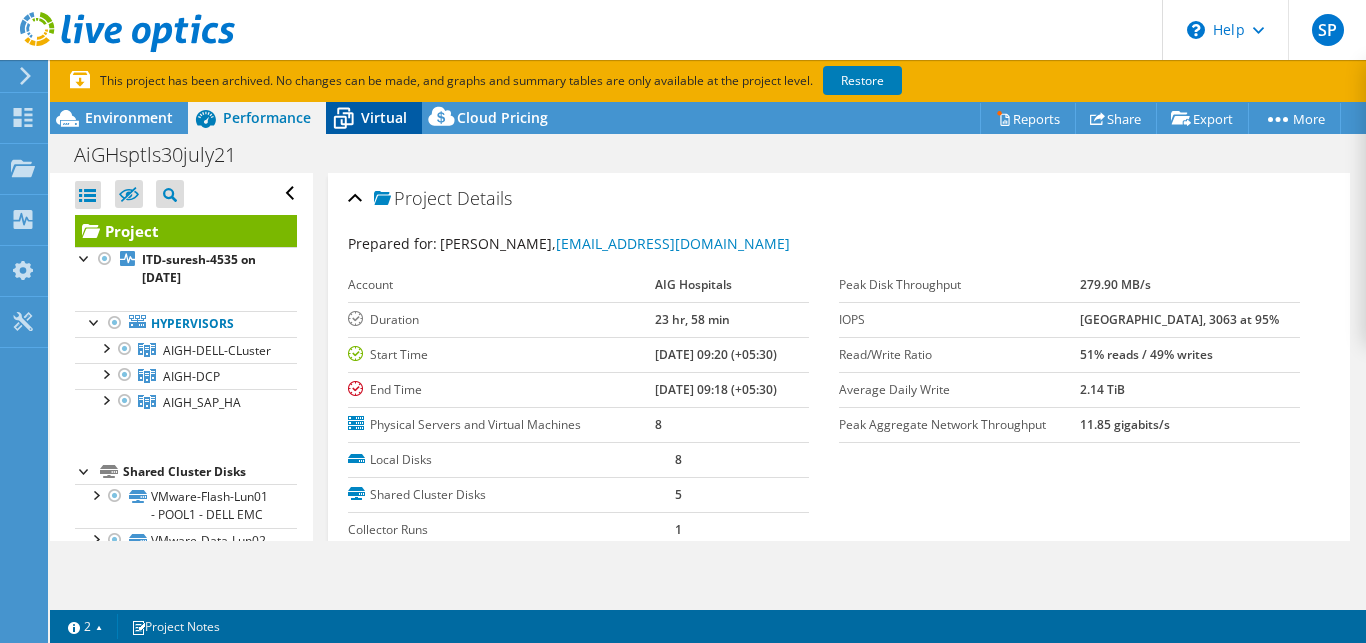 click on "Virtual" at bounding box center (384, 117) 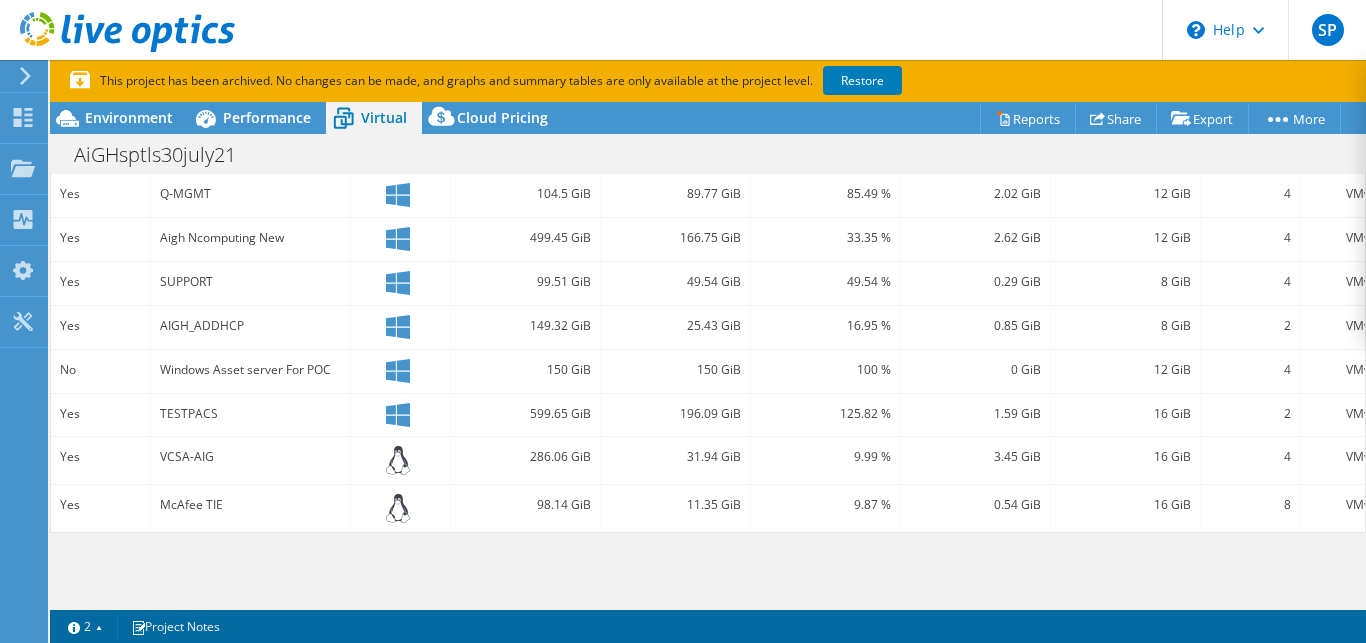 scroll, scrollTop: 835, scrollLeft: 0, axis: vertical 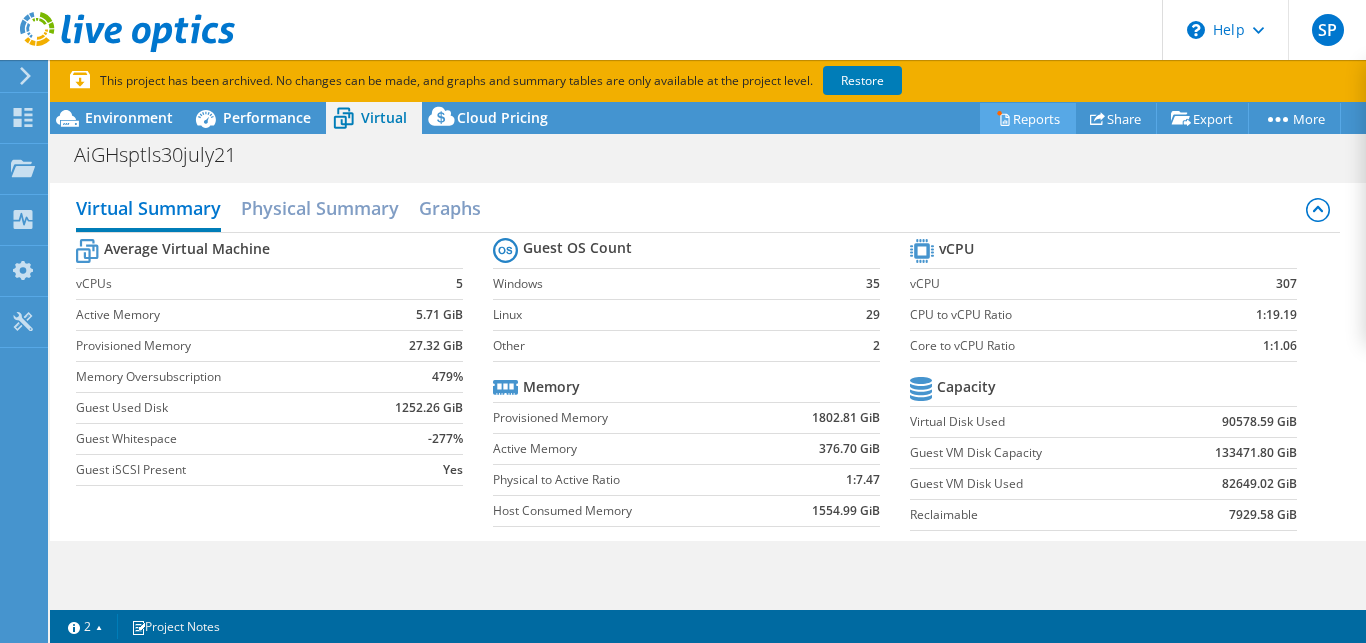 click on "Reports" at bounding box center [1028, 118] 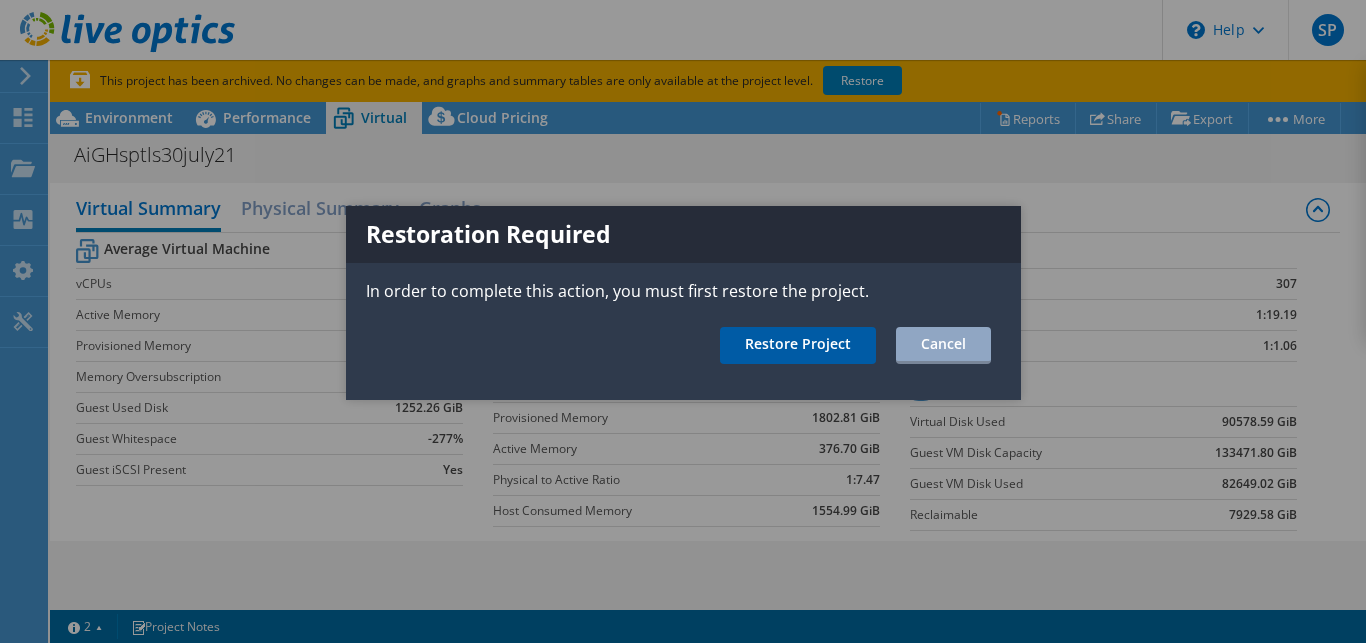 click on "Restore Project" at bounding box center (798, 345) 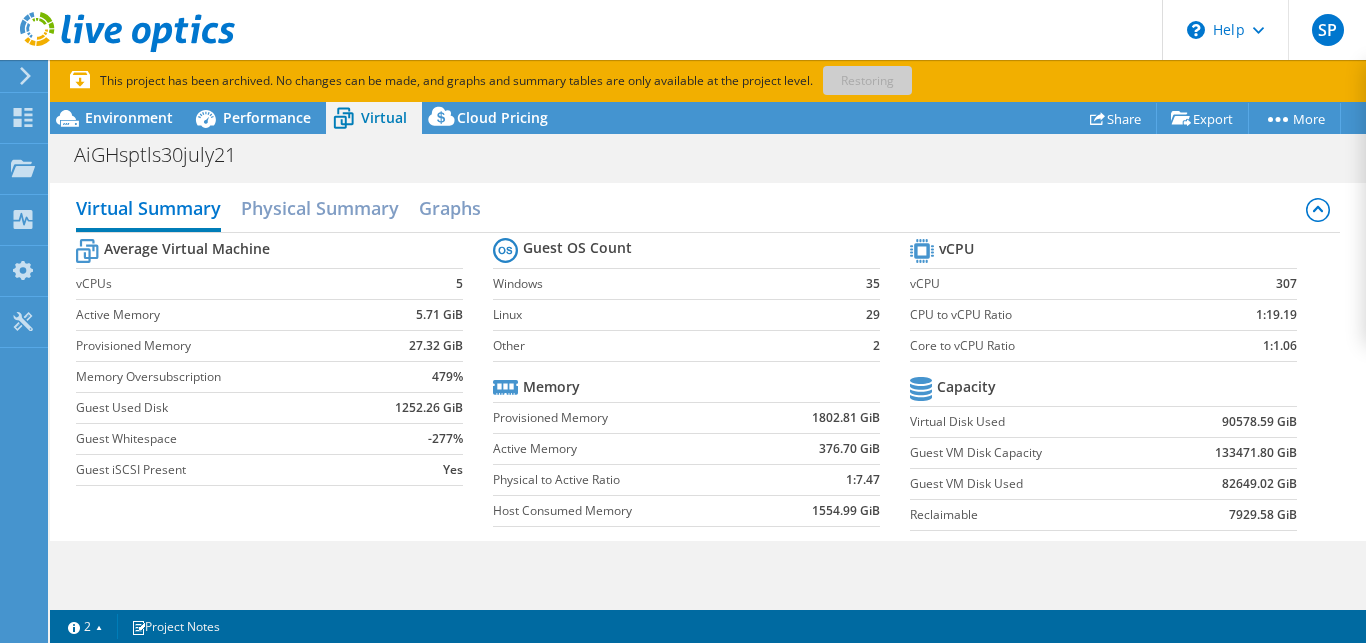 click 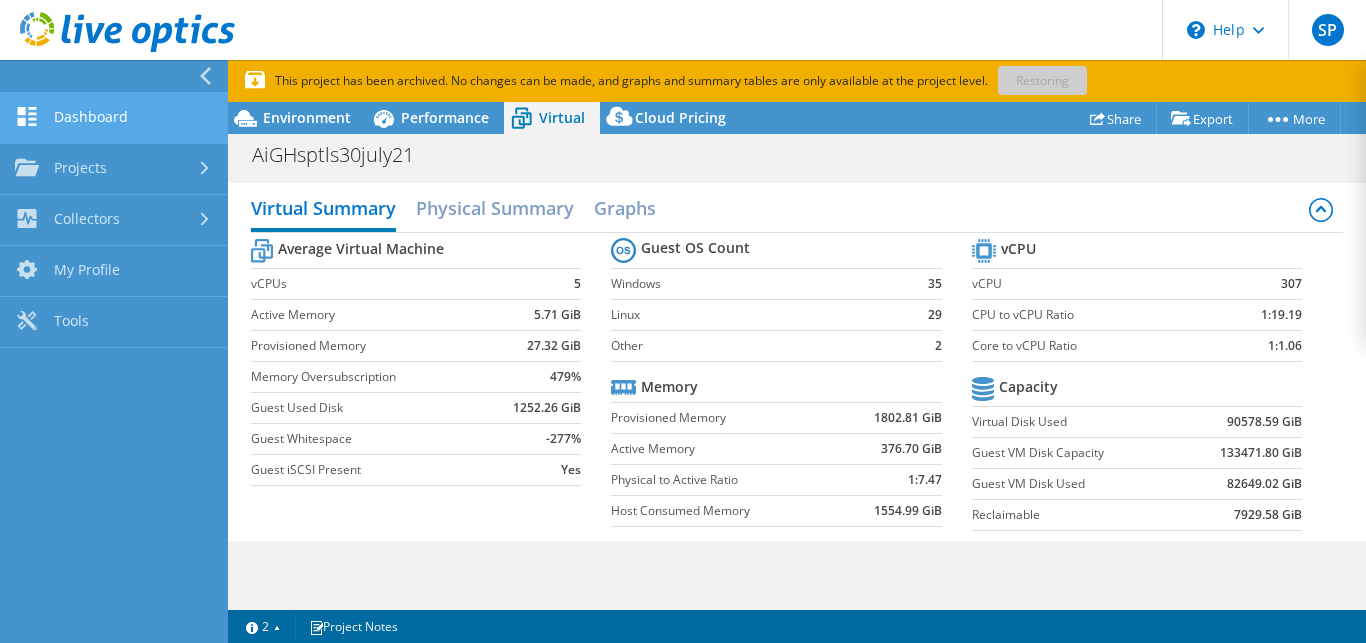 click on "Dashboard" at bounding box center [114, 118] 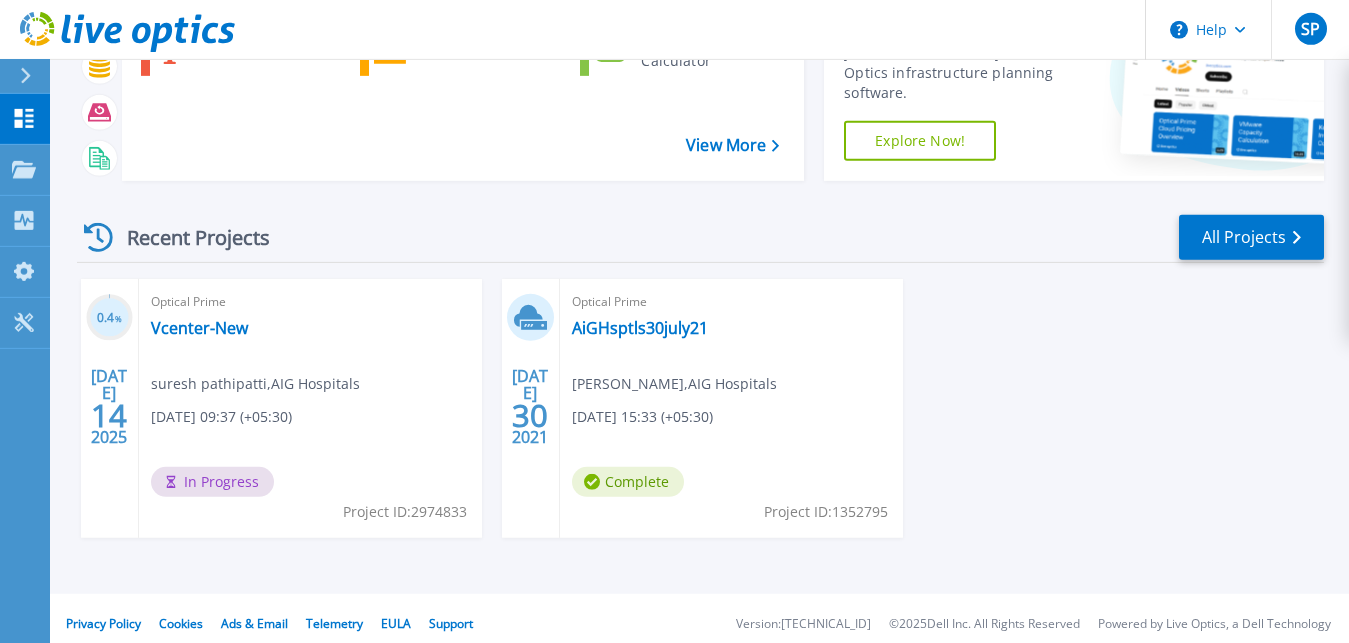 scroll, scrollTop: 166, scrollLeft: 0, axis: vertical 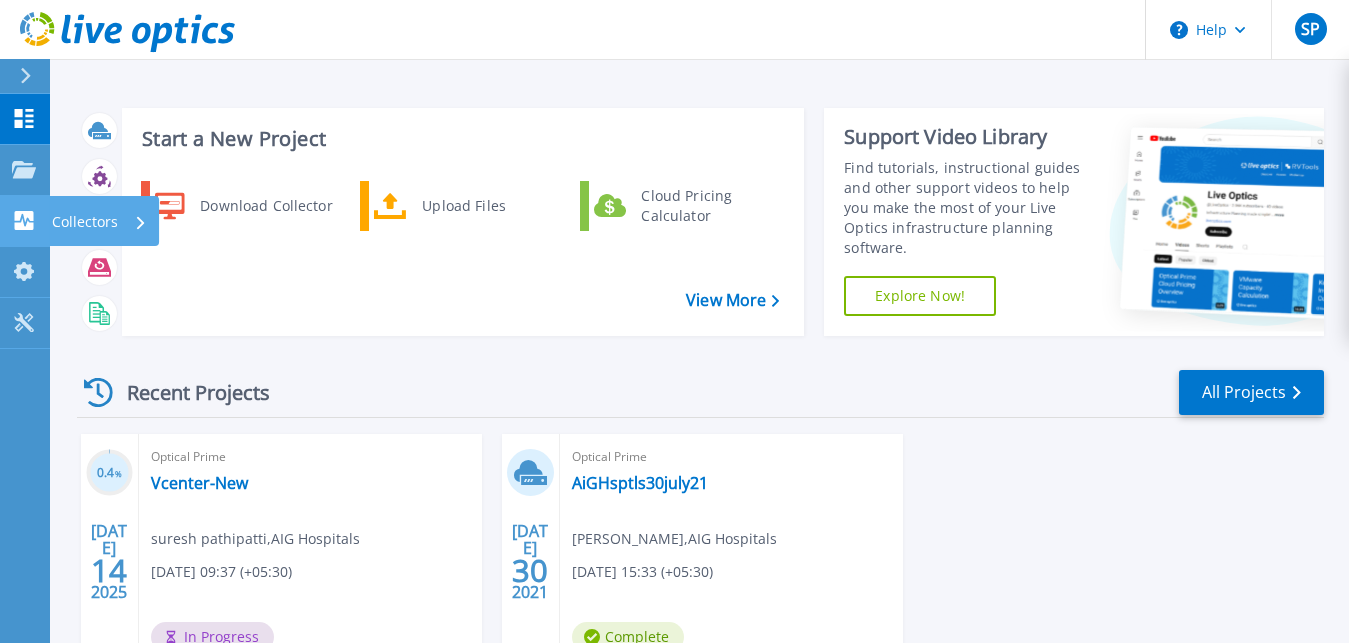 click 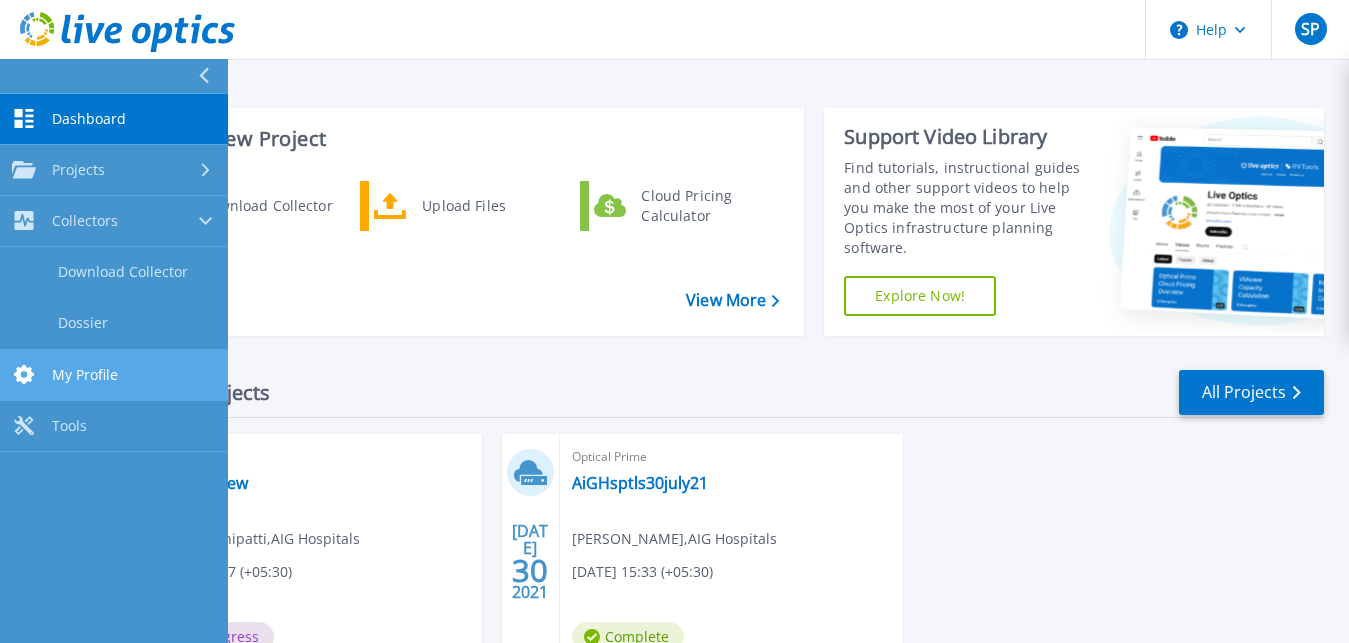 click on "My Profile My Profile" at bounding box center (114, 375) 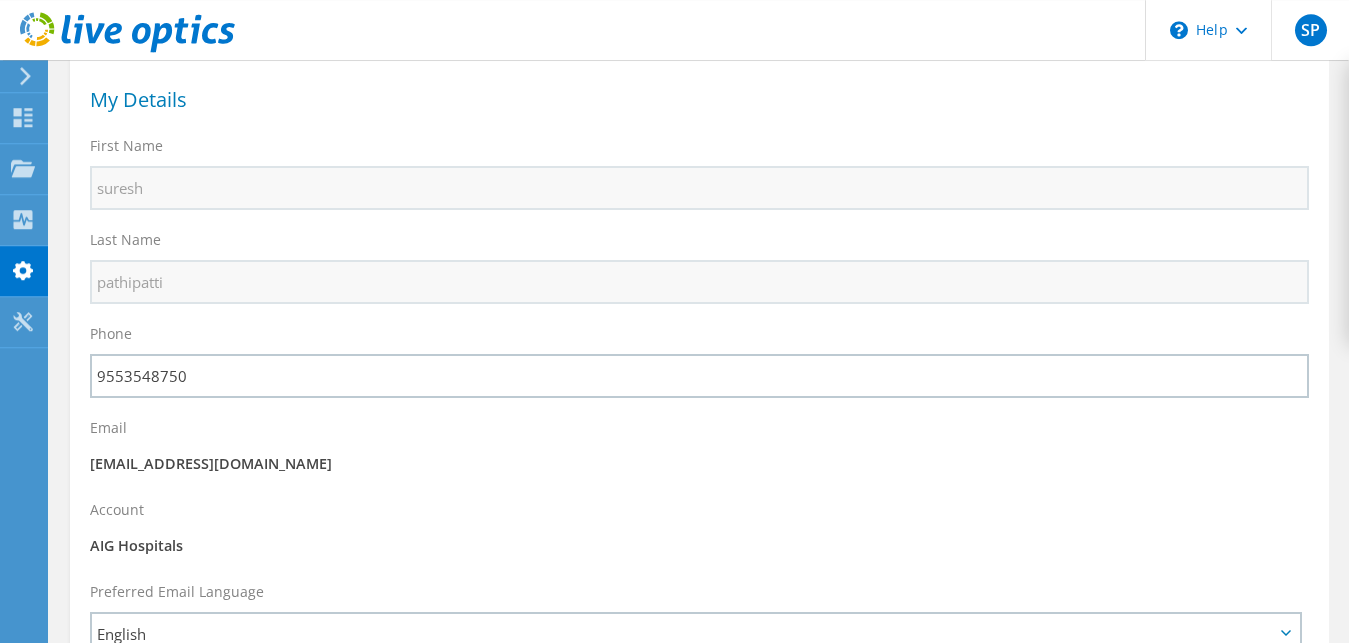 scroll, scrollTop: 0, scrollLeft: 0, axis: both 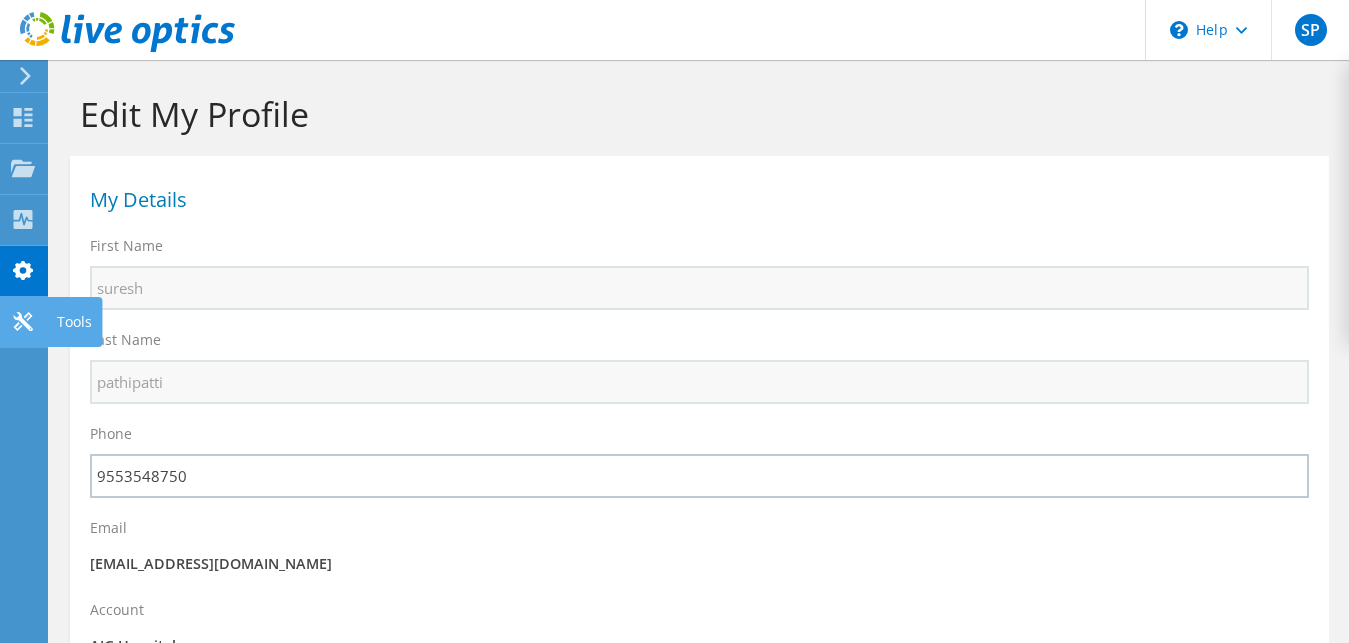 click 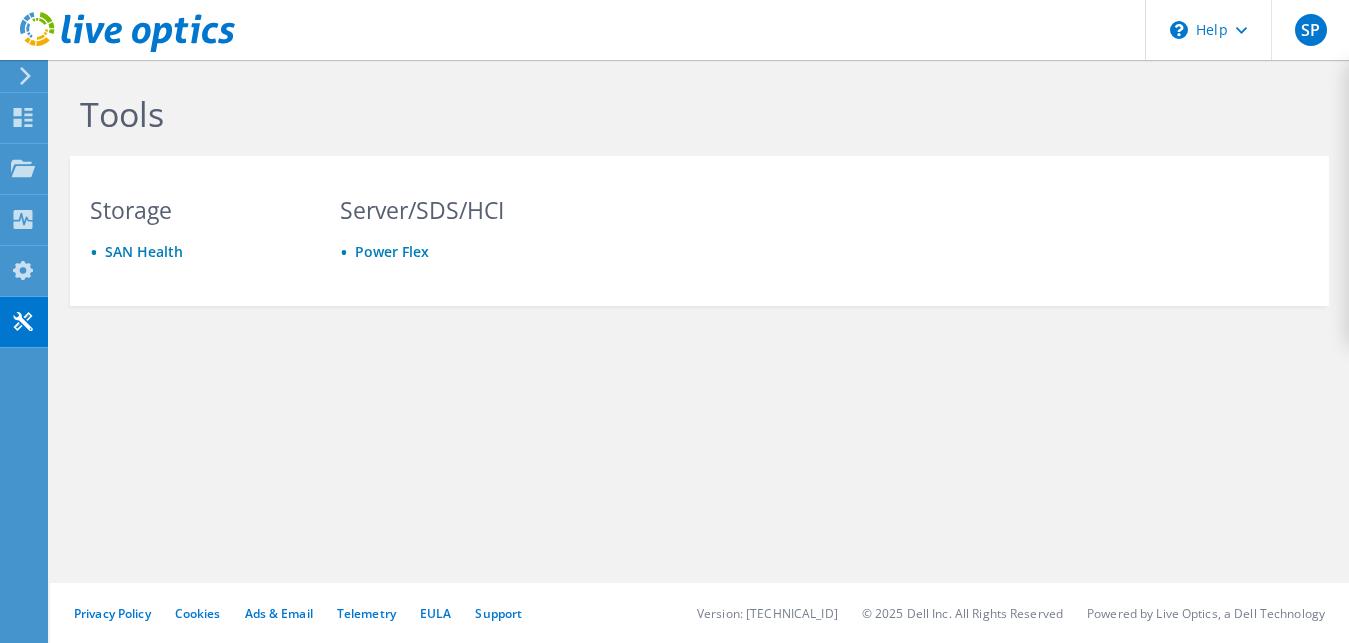 scroll, scrollTop: 0, scrollLeft: 0, axis: both 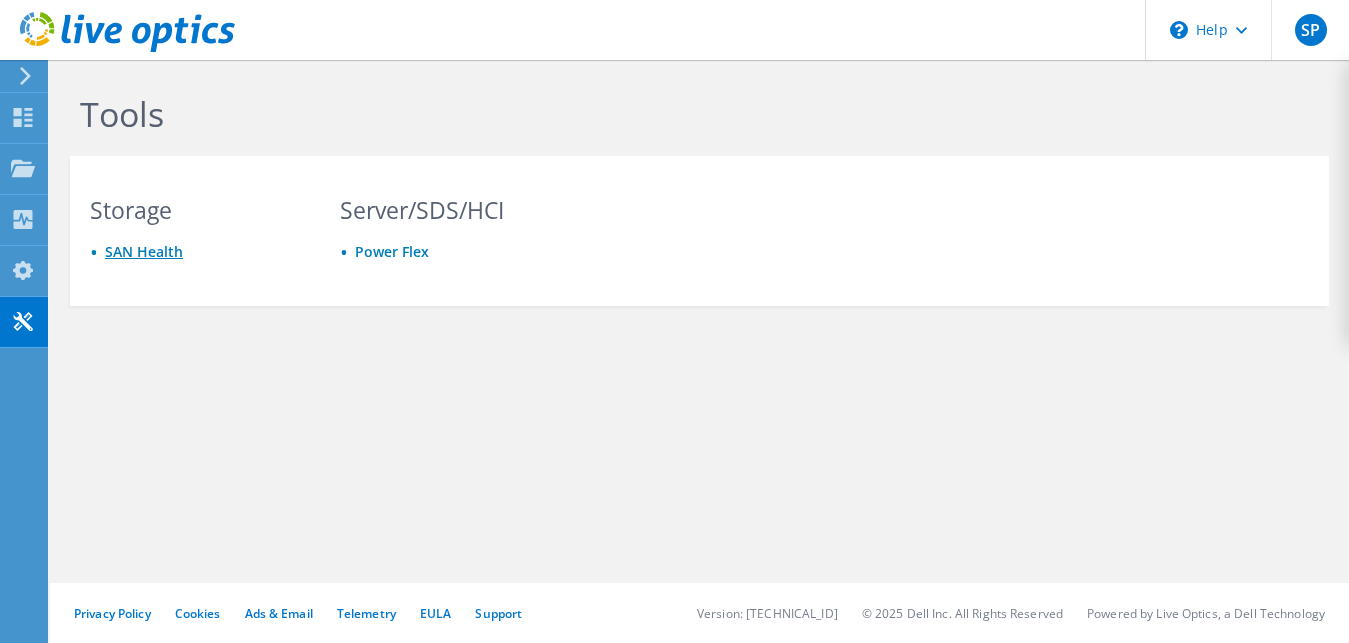 click on "SAN Health" at bounding box center (144, 251) 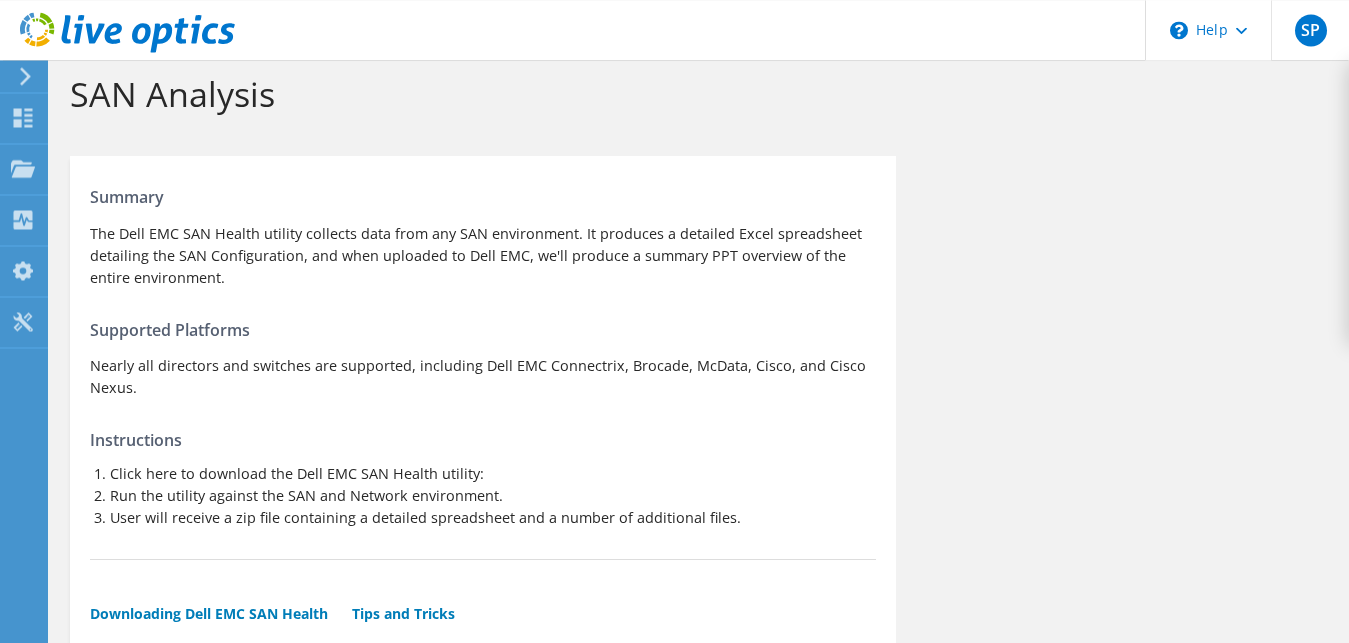 scroll, scrollTop: 0, scrollLeft: 0, axis: both 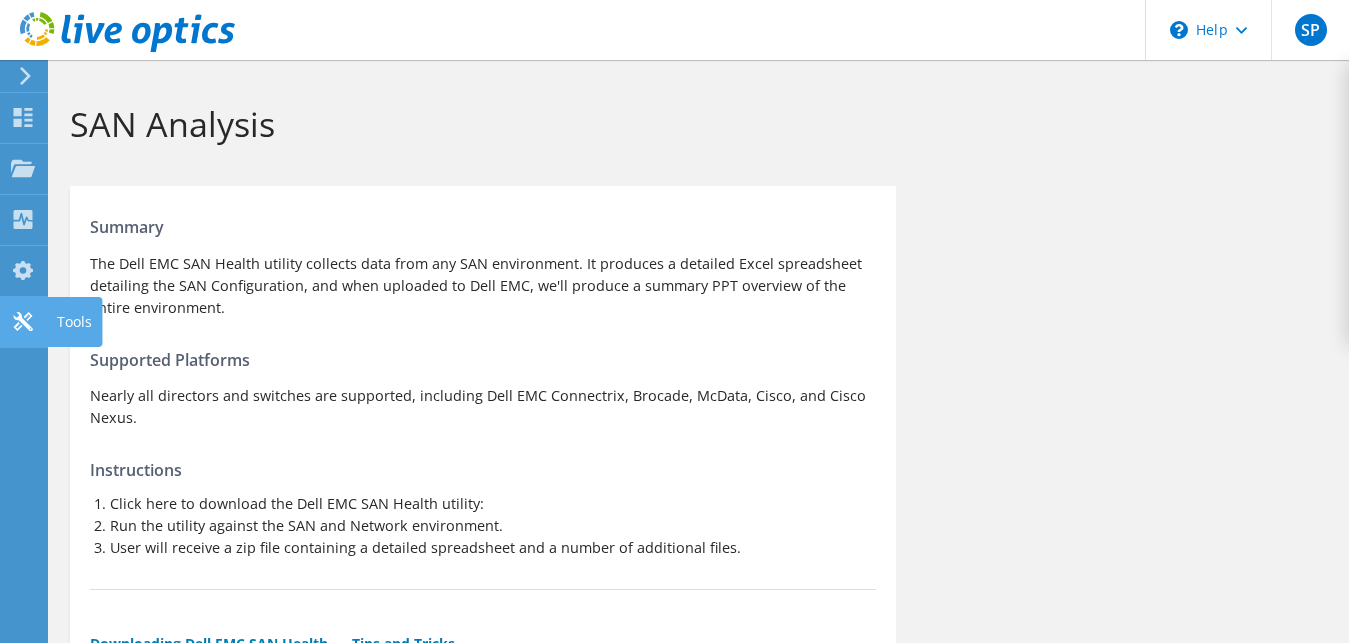 click on "Tools" at bounding box center (74, 322) 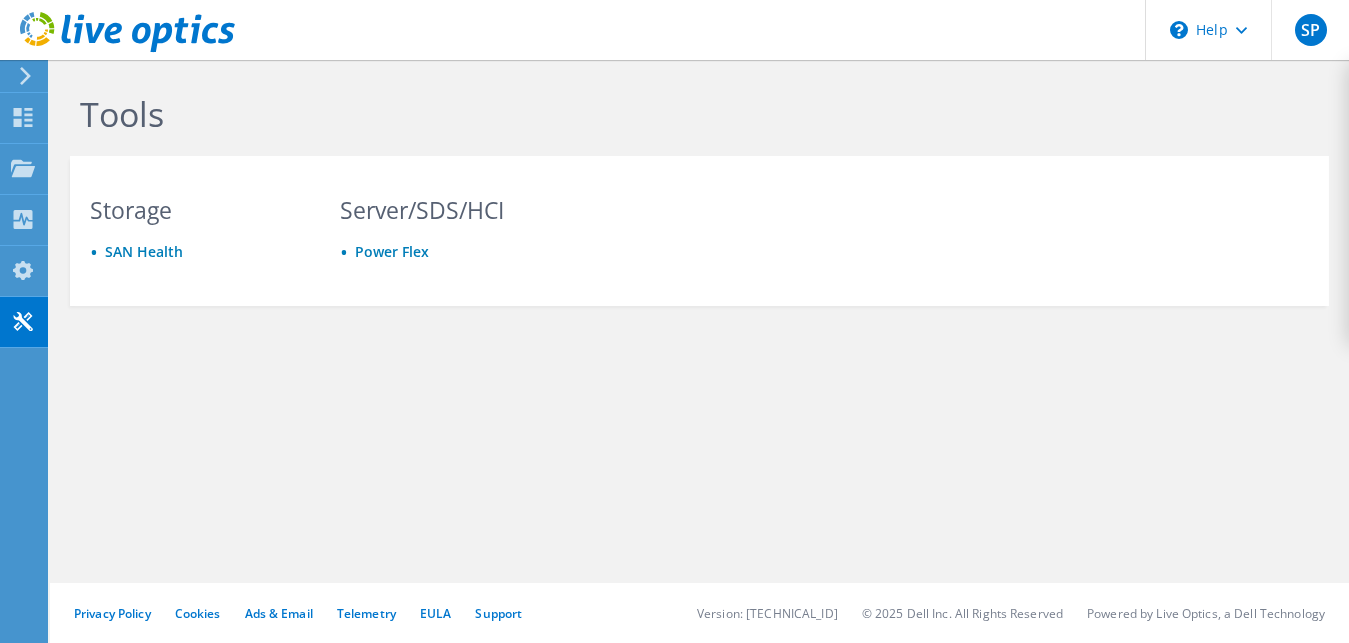 scroll, scrollTop: 0, scrollLeft: 0, axis: both 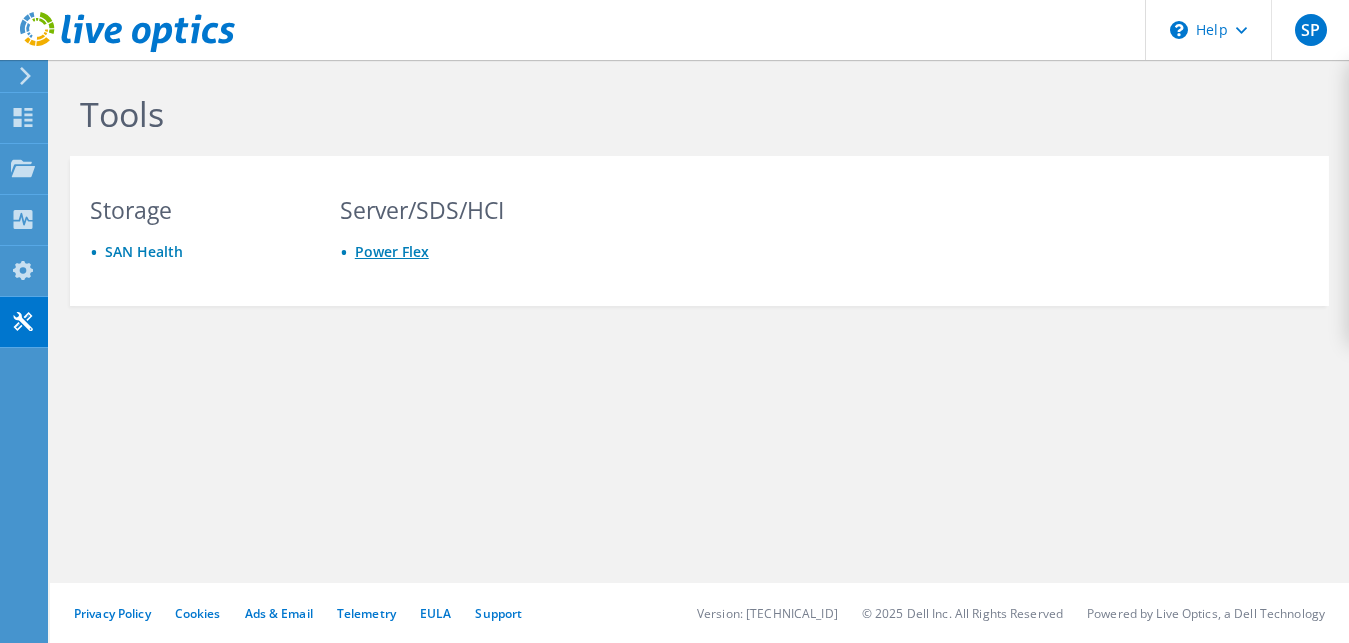 click on "Power Flex" at bounding box center [392, 251] 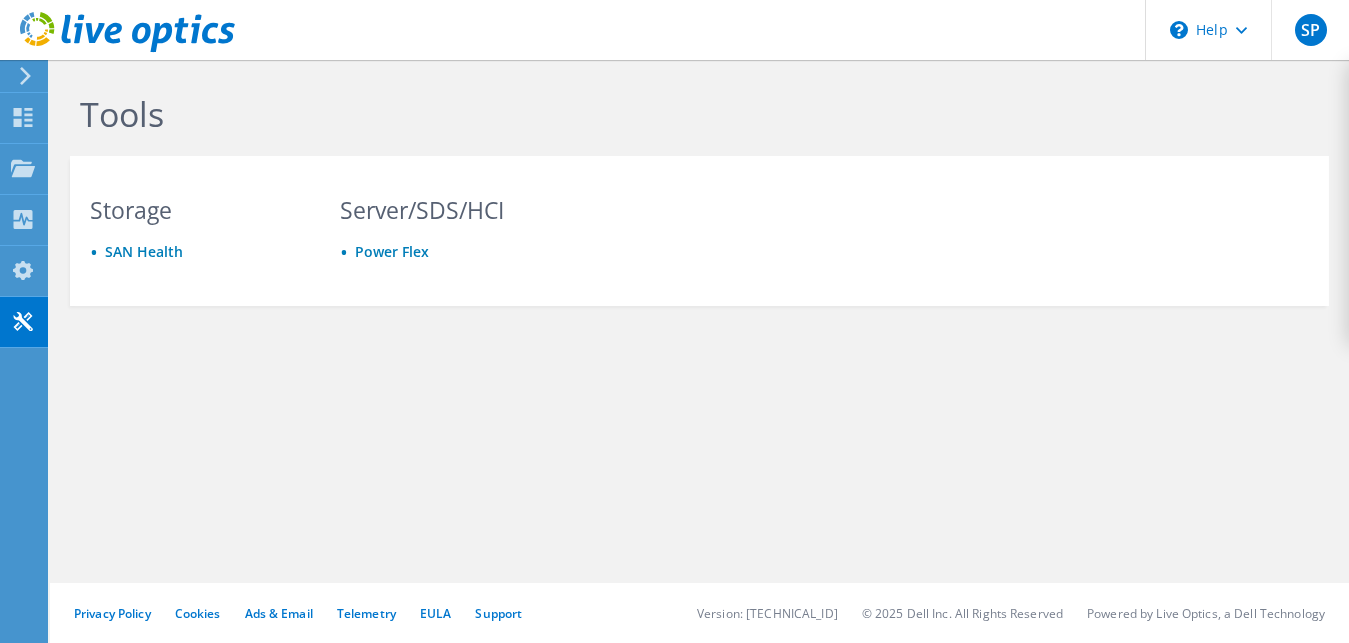 click at bounding box center [22, 76] 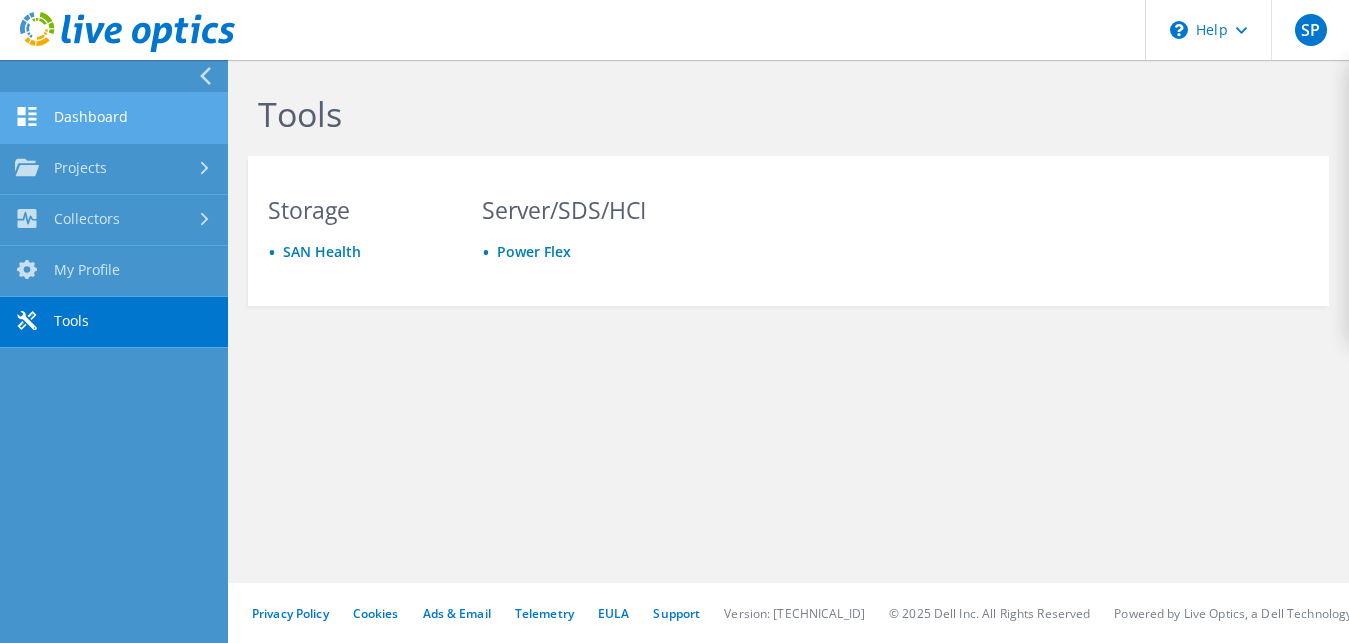 click 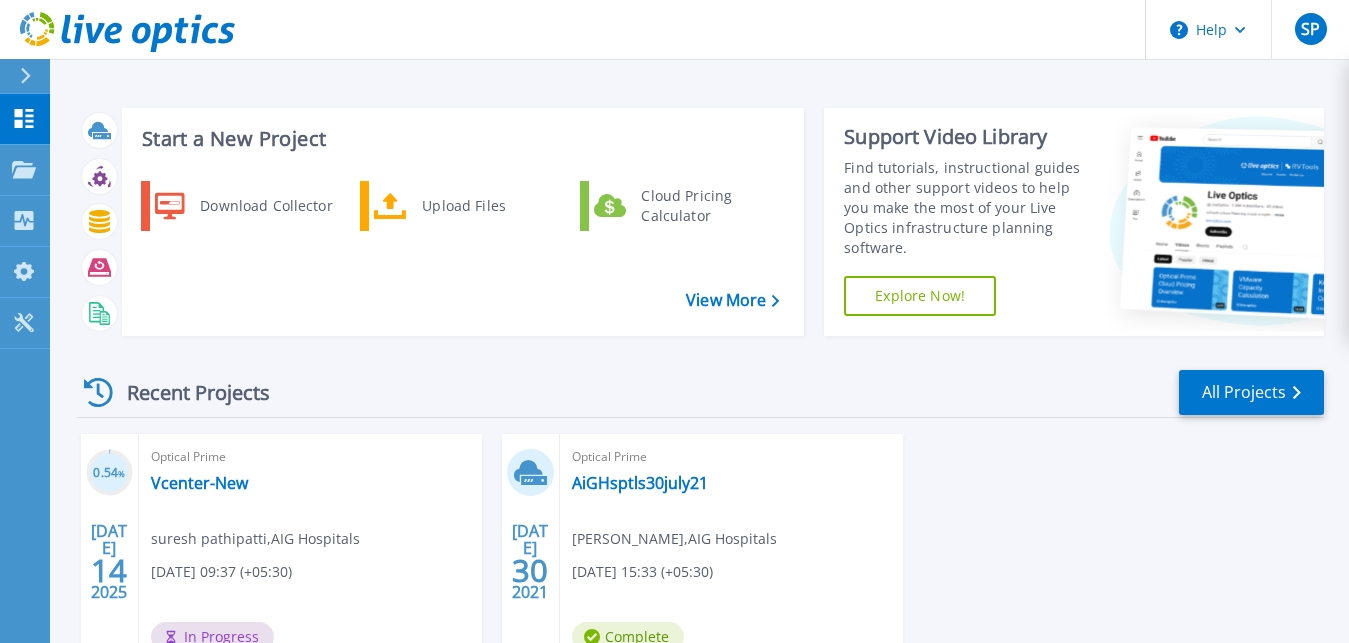 scroll, scrollTop: 166, scrollLeft: 0, axis: vertical 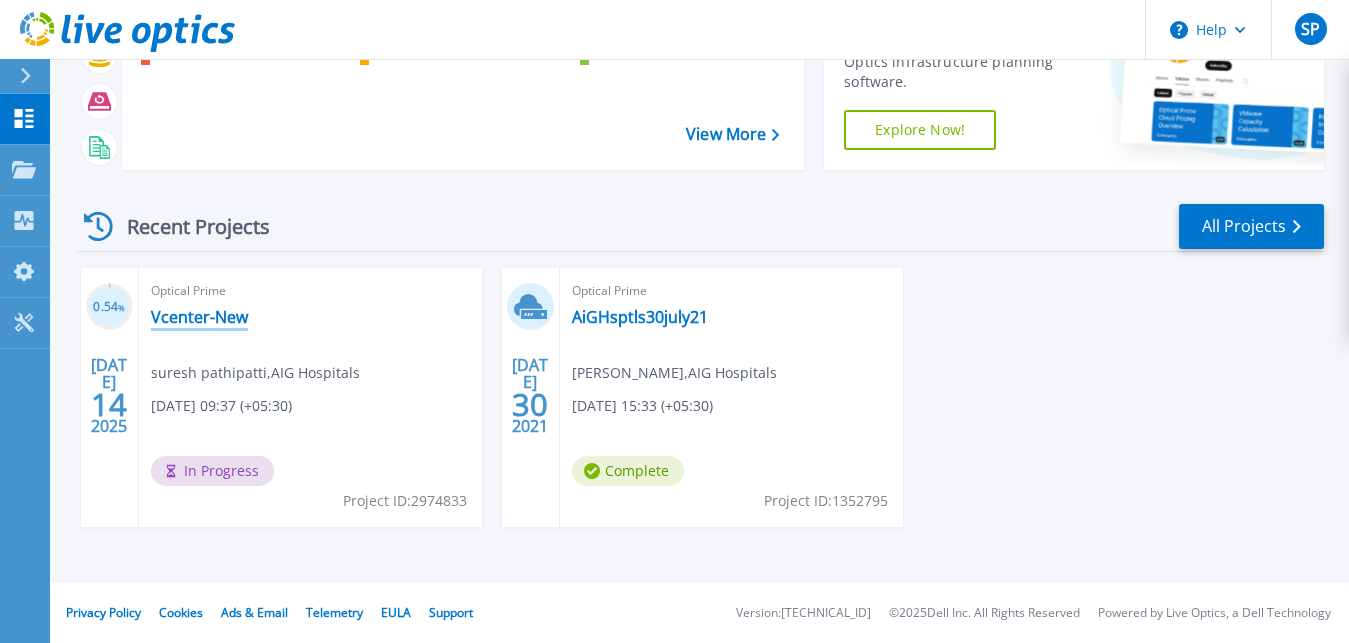 click on "Vcenter-New" at bounding box center (199, 317) 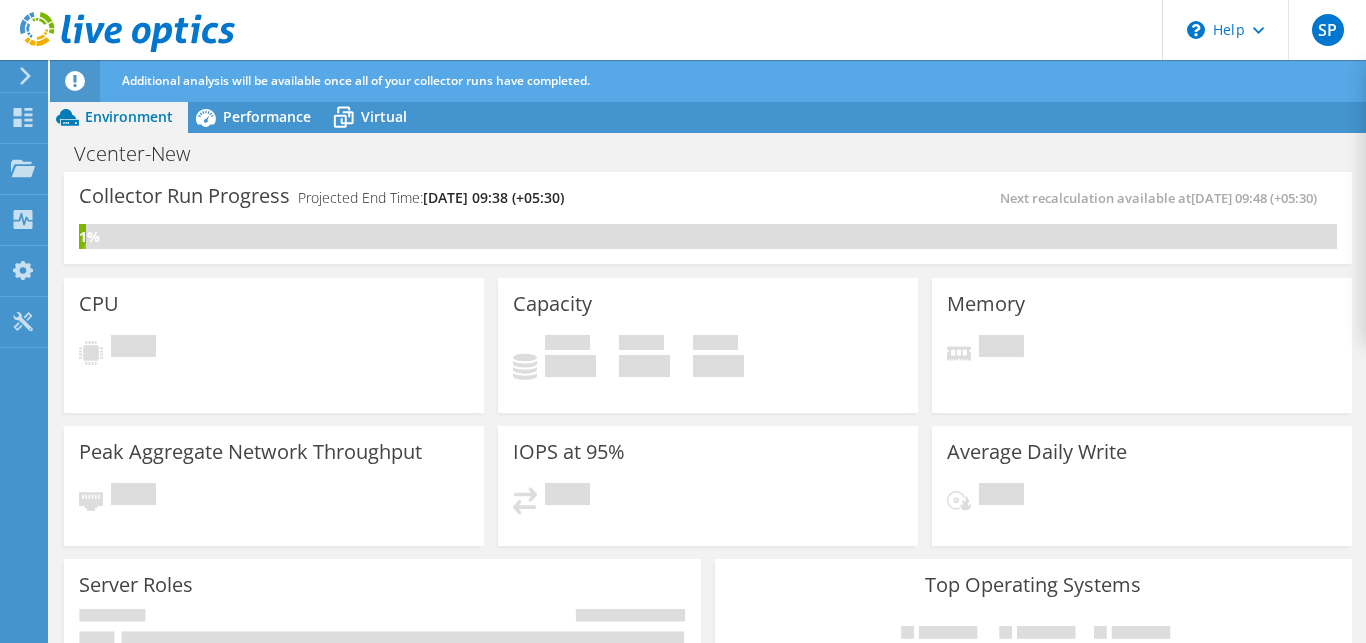 scroll, scrollTop: 0, scrollLeft: 0, axis: both 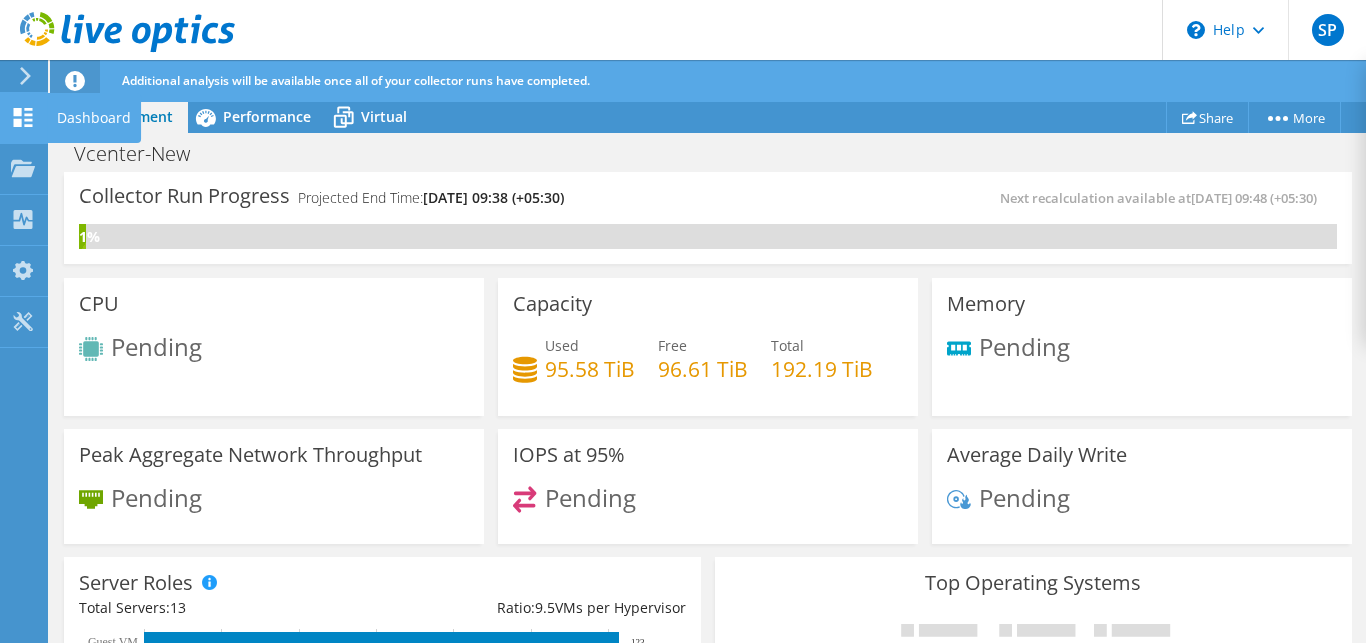 click on "Dashboard" at bounding box center (94, 118) 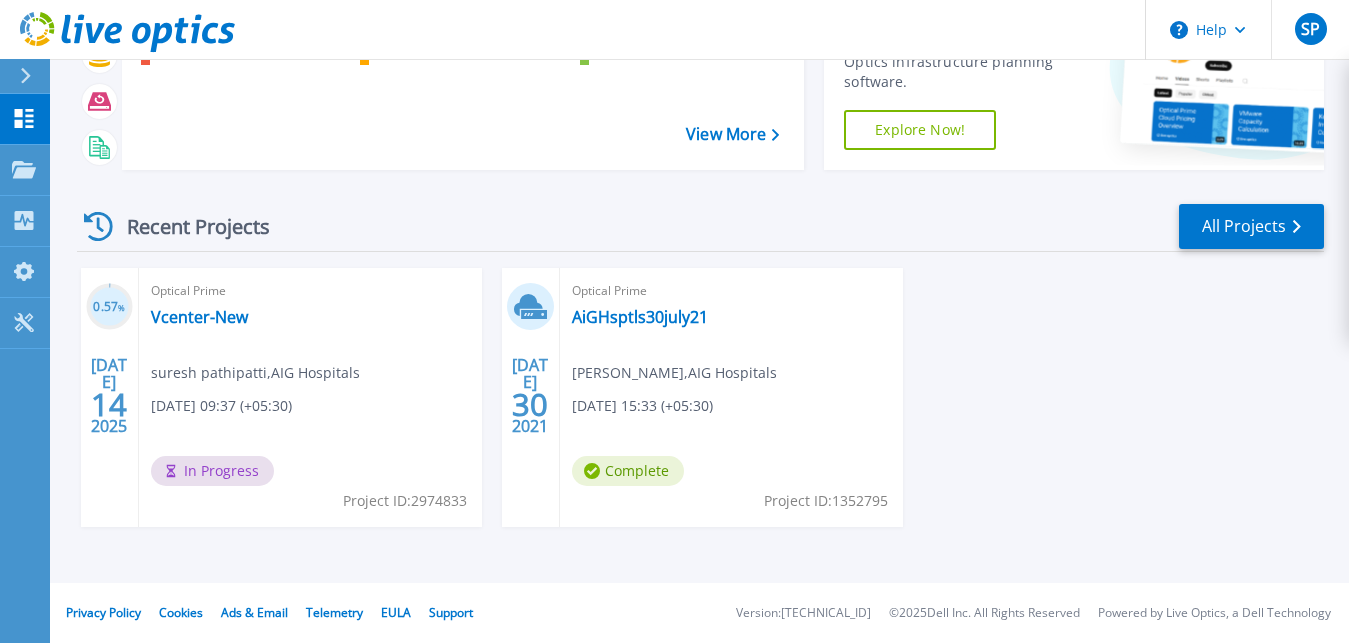 scroll, scrollTop: 0, scrollLeft: 0, axis: both 